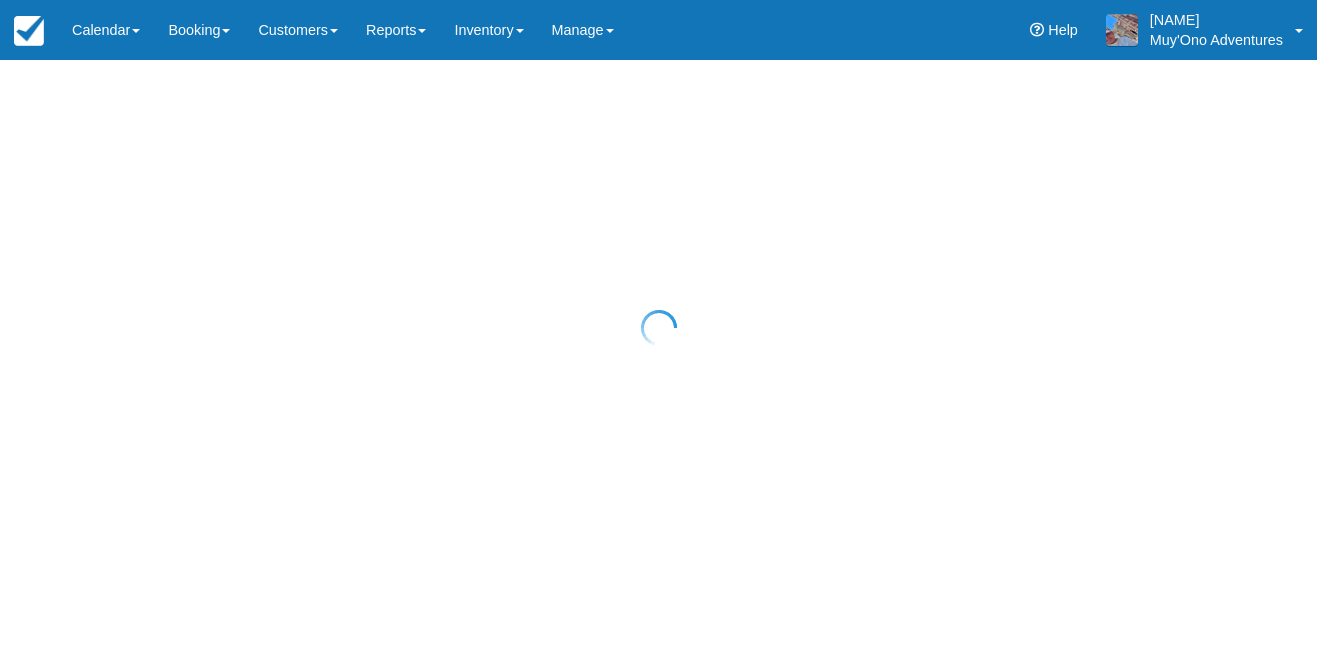 scroll, scrollTop: 0, scrollLeft: 0, axis: both 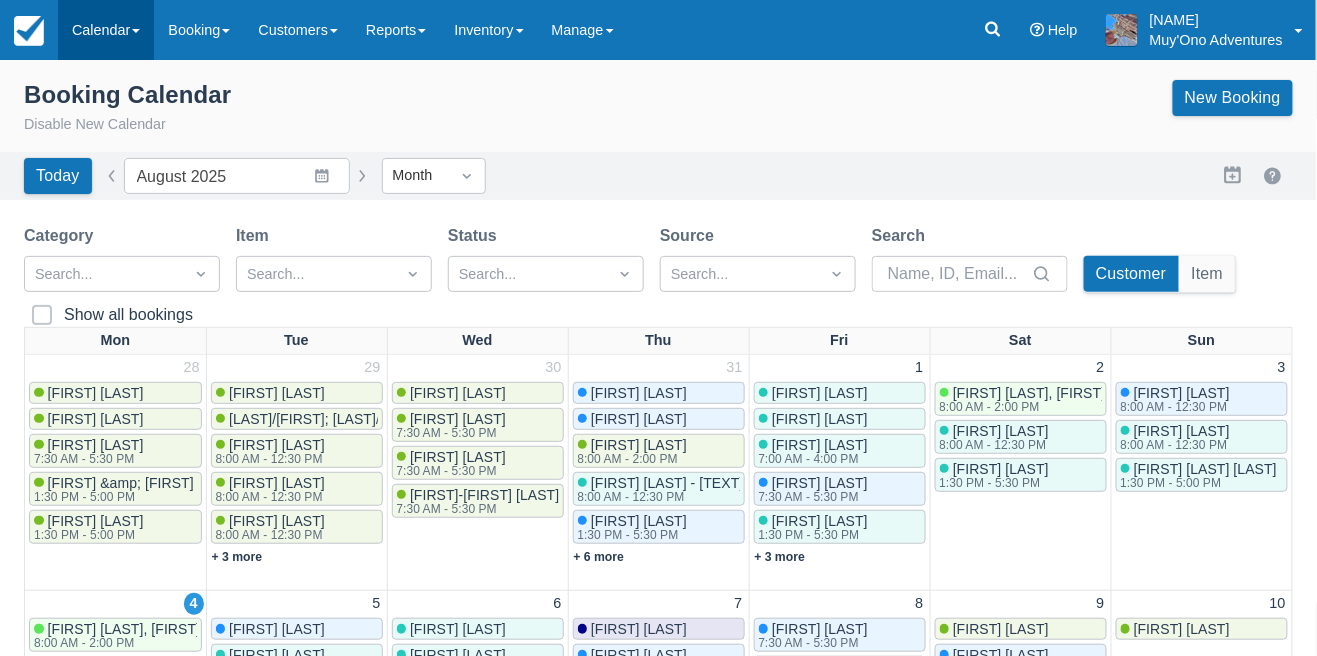 click on "Calendar" at bounding box center (106, 30) 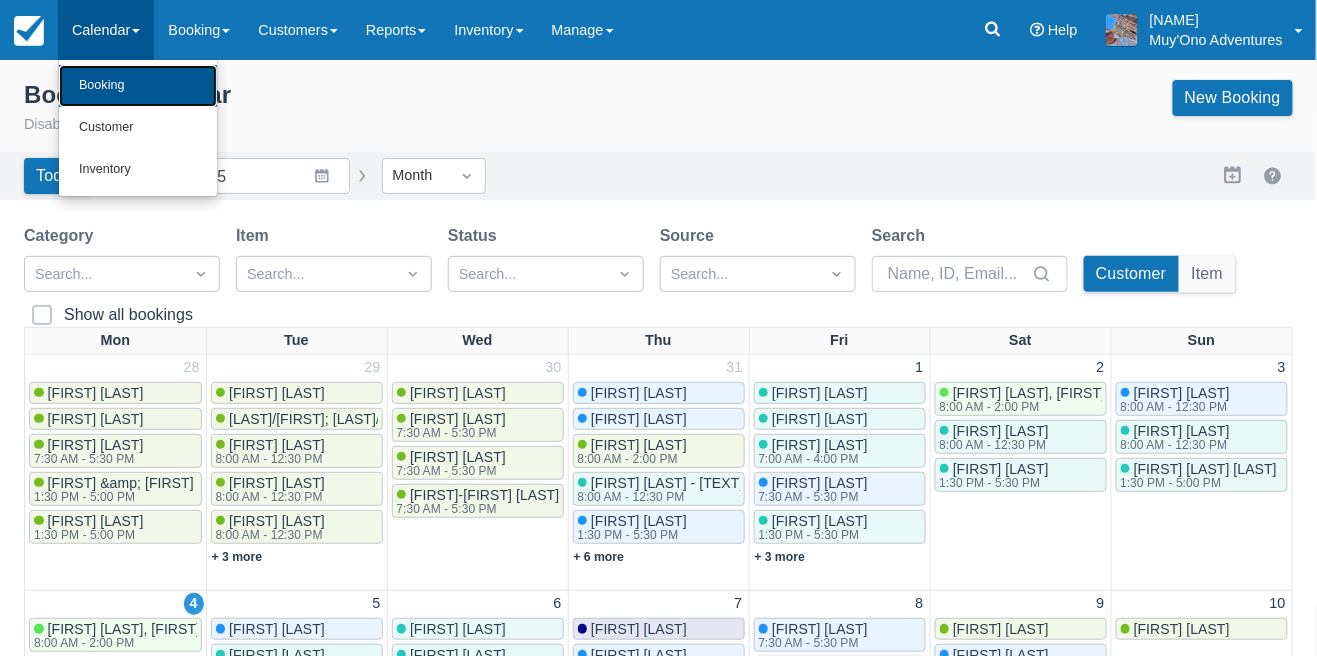 click on "Booking" at bounding box center [138, 86] 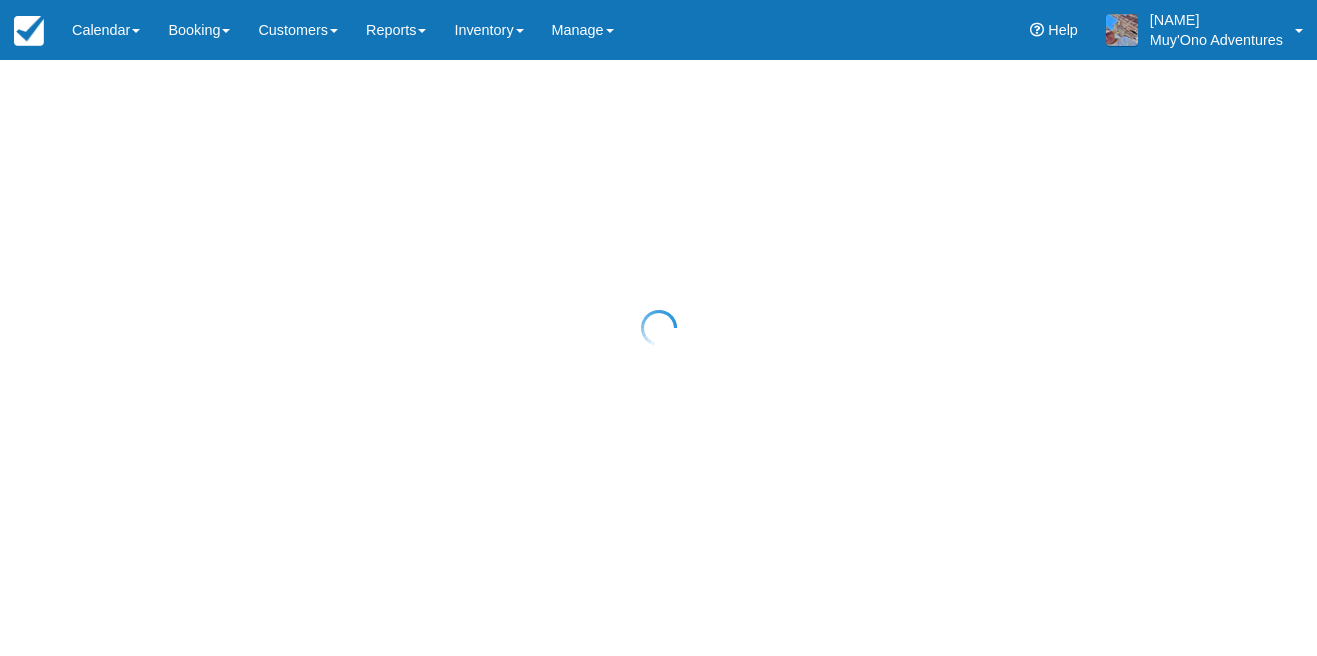 scroll, scrollTop: 0, scrollLeft: 0, axis: both 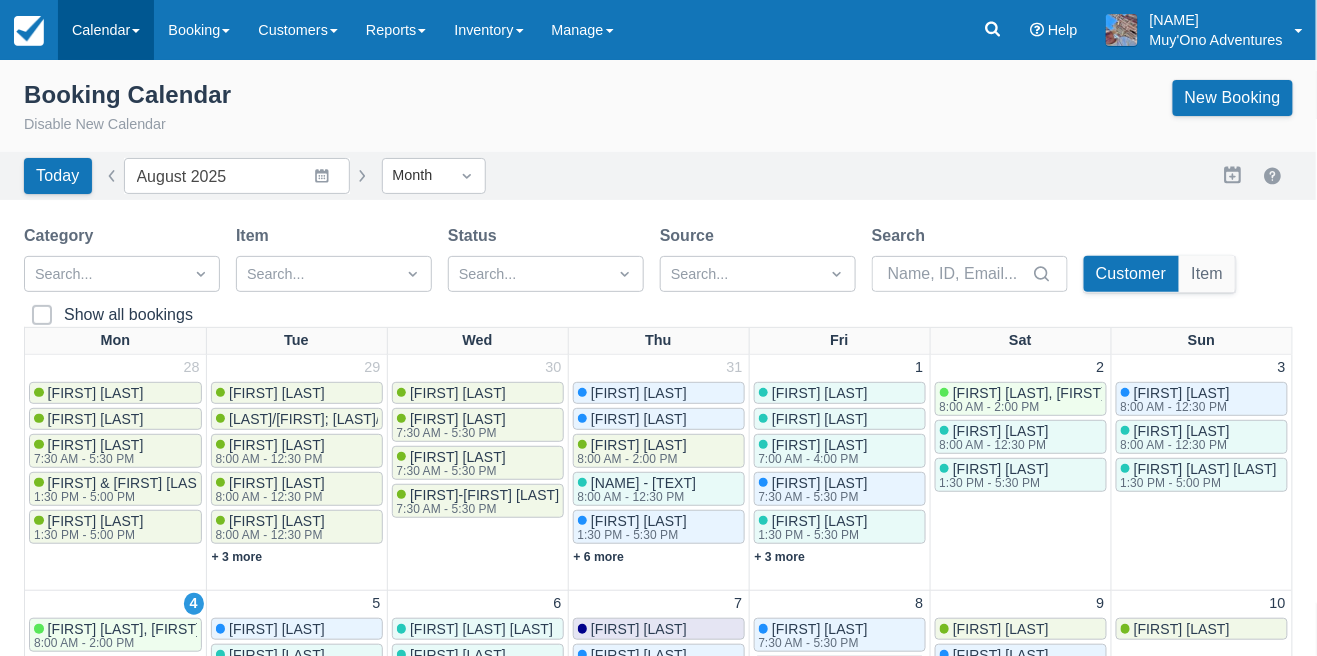 click on "Calendar" at bounding box center (106, 30) 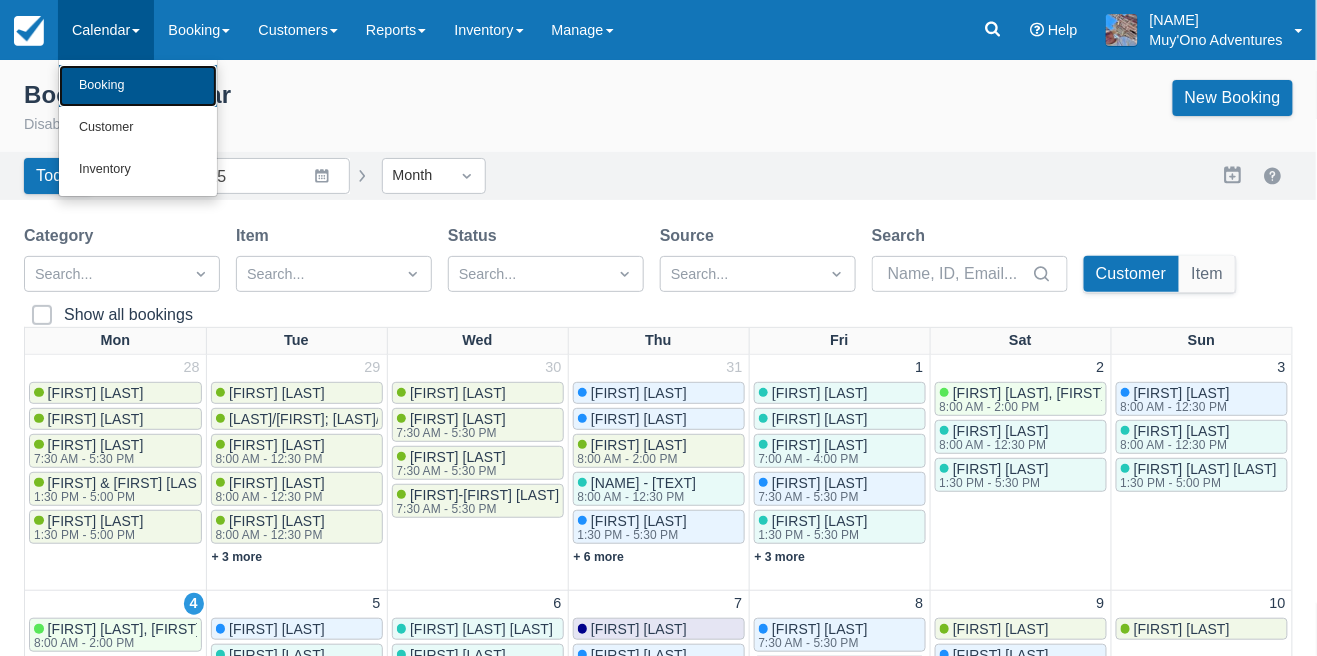 click on "Booking" at bounding box center (138, 86) 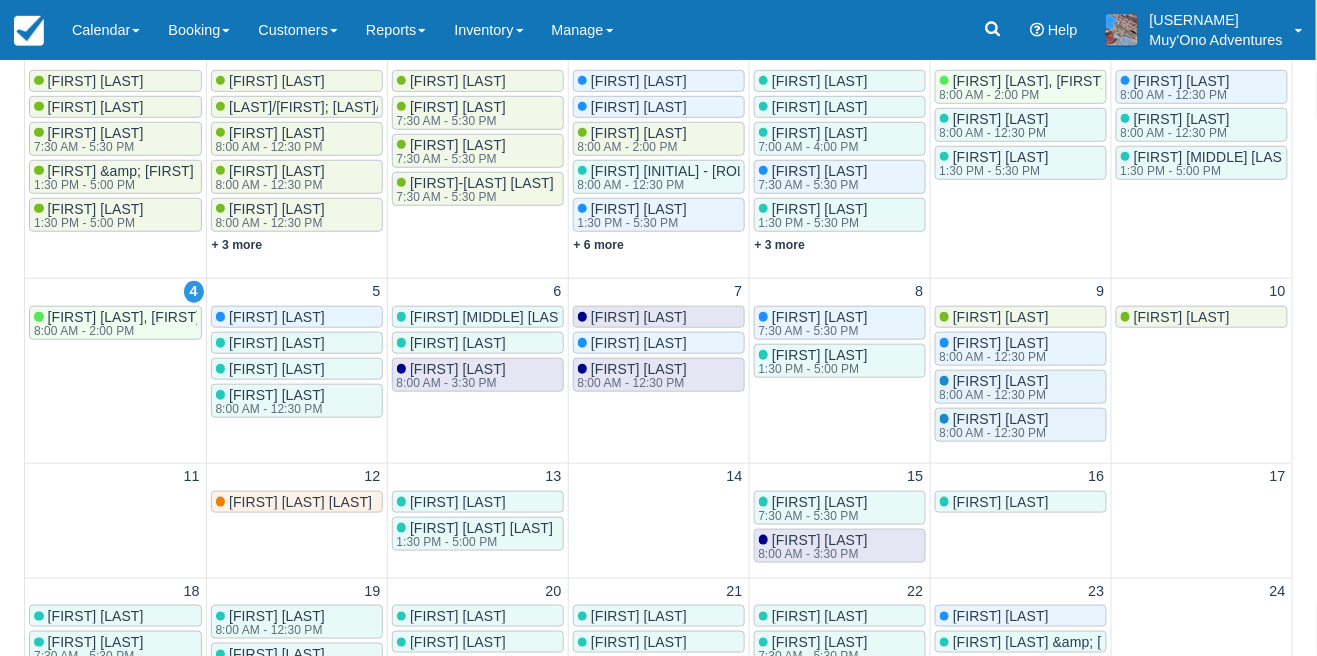 scroll, scrollTop: 323, scrollLeft: 0, axis: vertical 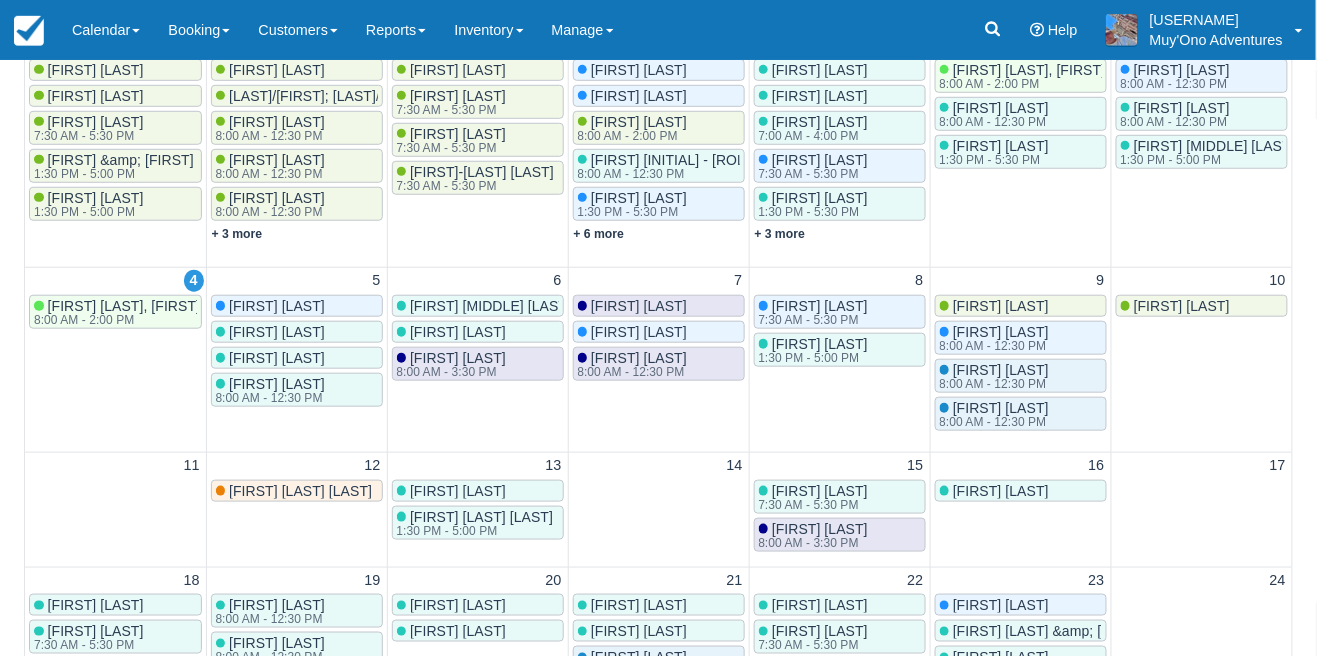 click on "[FIRST] [LAST]" at bounding box center [277, 306] 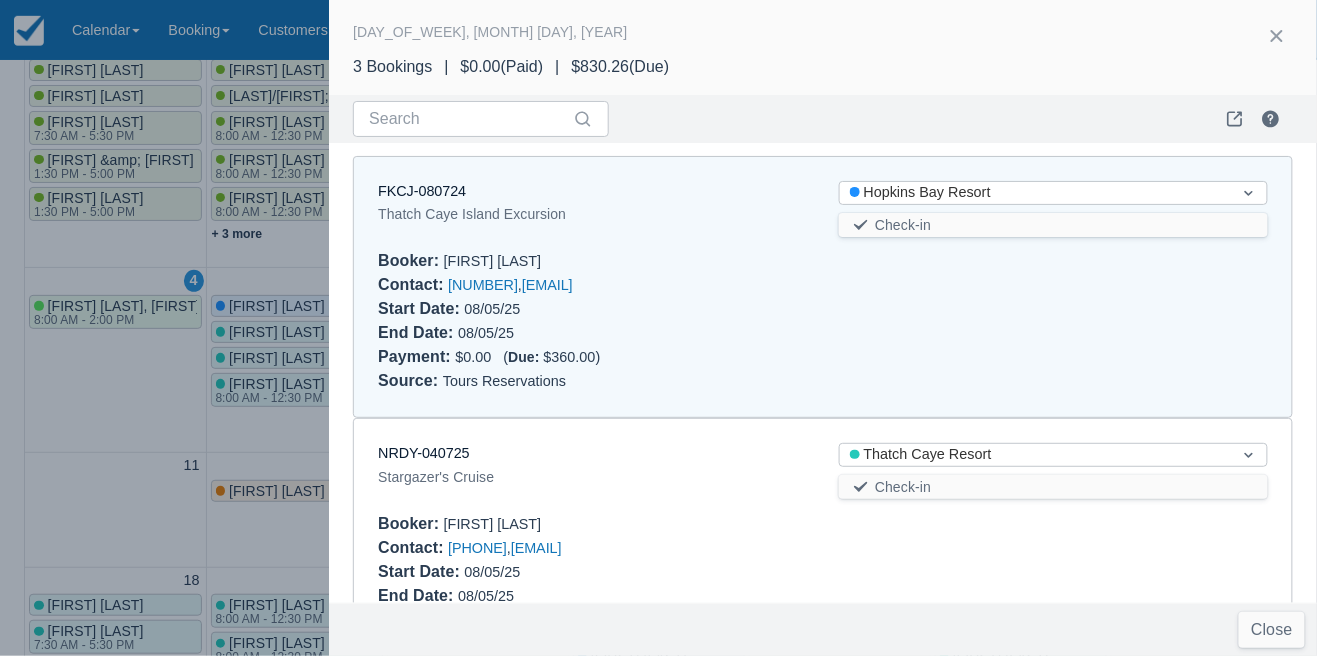scroll, scrollTop: 0, scrollLeft: 0, axis: both 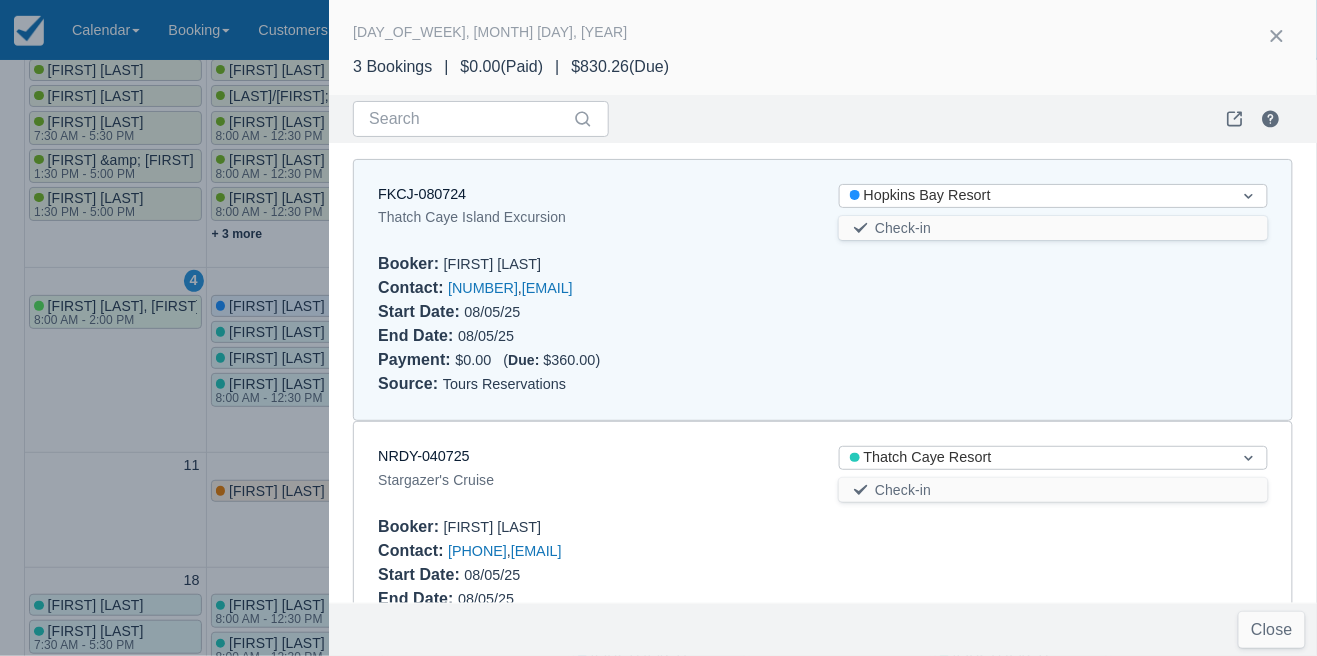 click at bounding box center (658, 328) 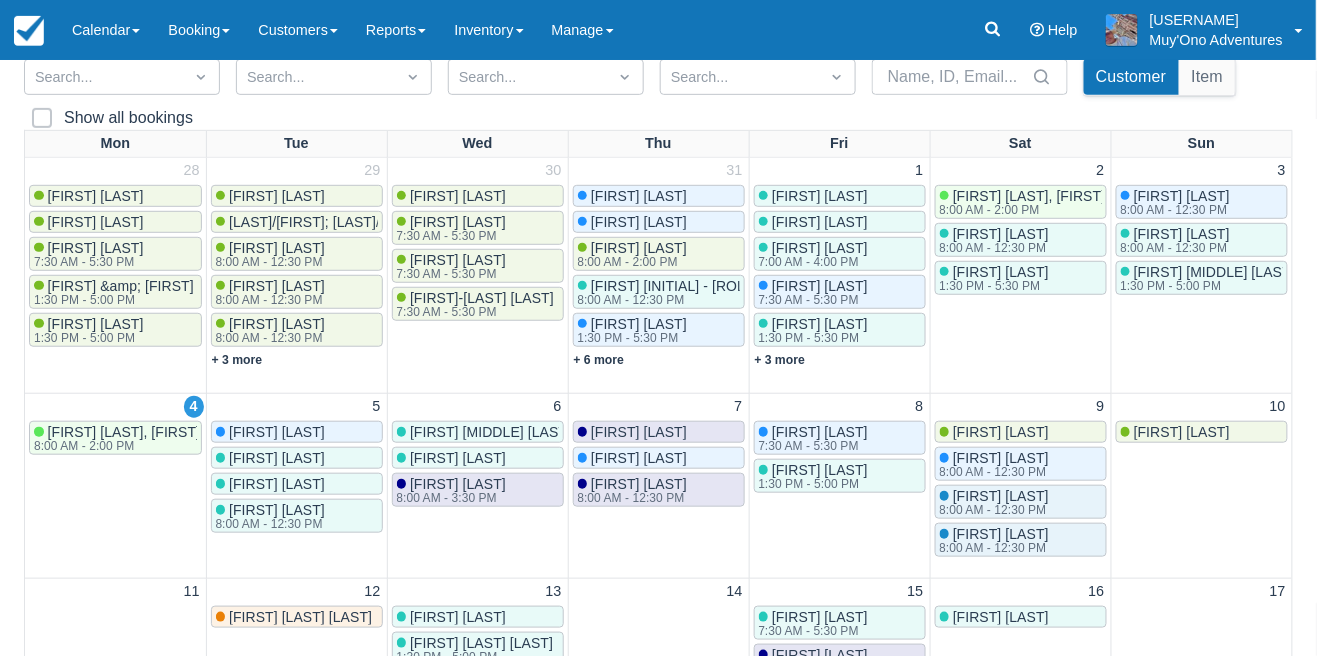 scroll, scrollTop: 0, scrollLeft: 0, axis: both 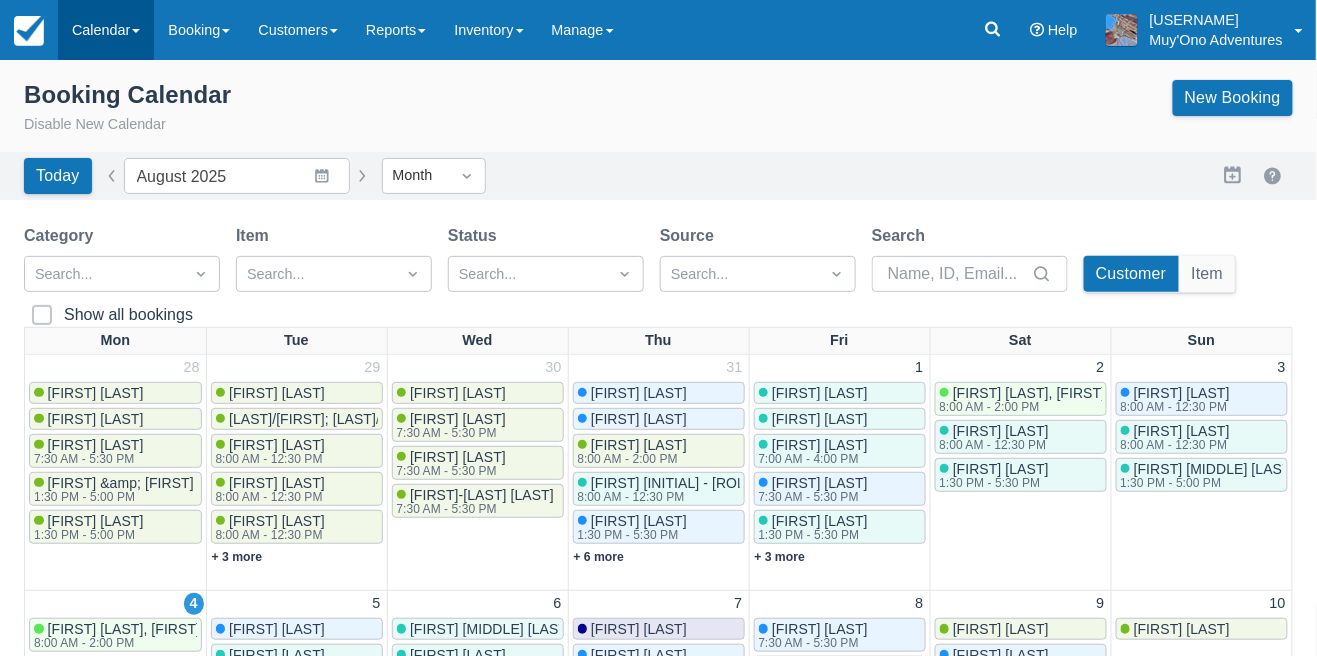 click on "Calendar" at bounding box center (106, 30) 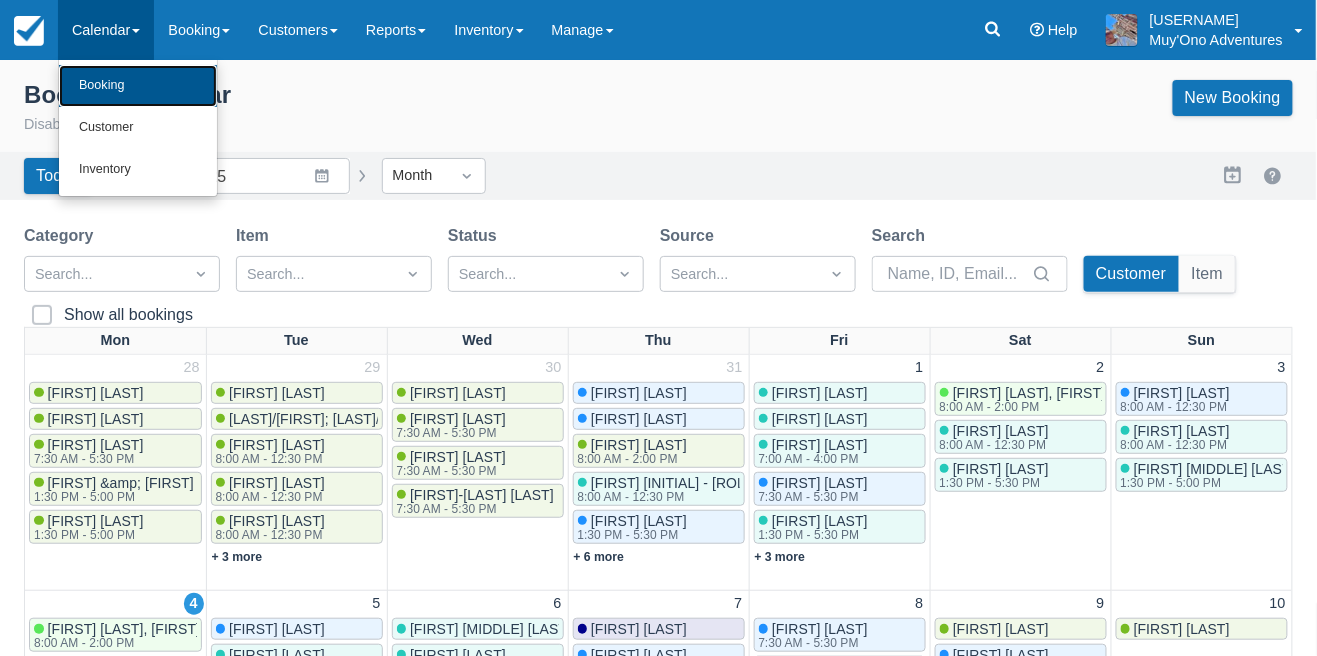 click on "Booking" at bounding box center [138, 86] 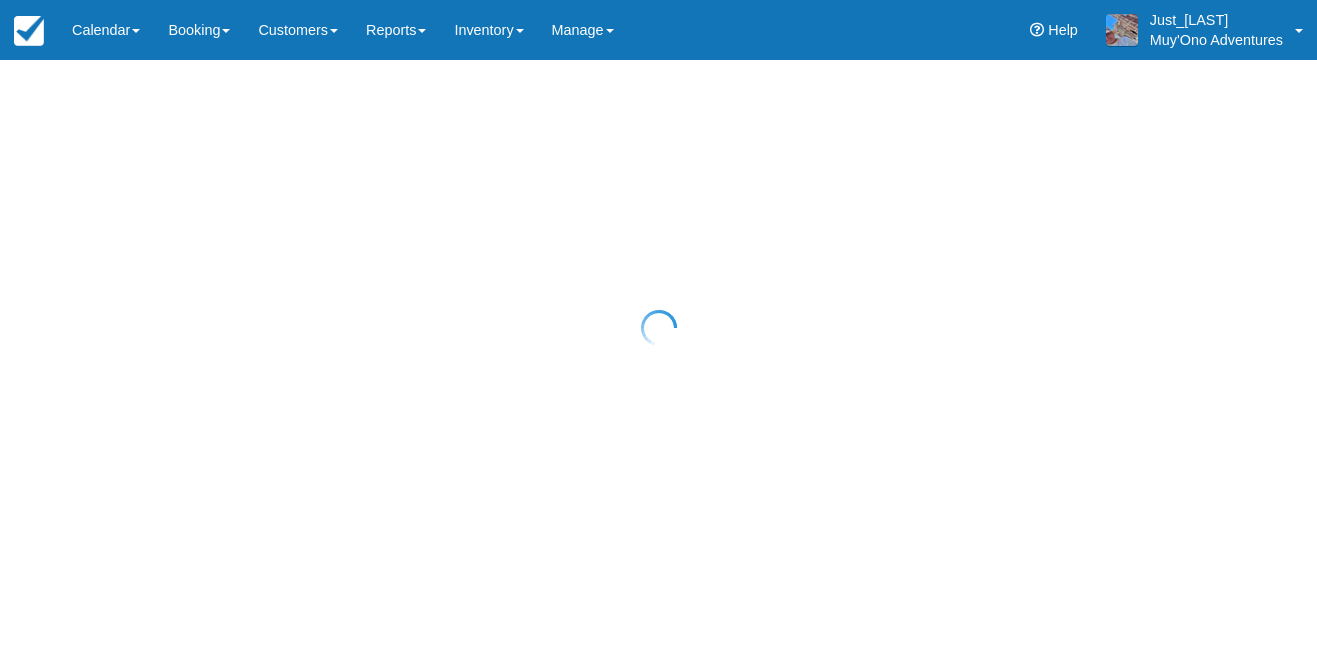 scroll, scrollTop: 0, scrollLeft: 0, axis: both 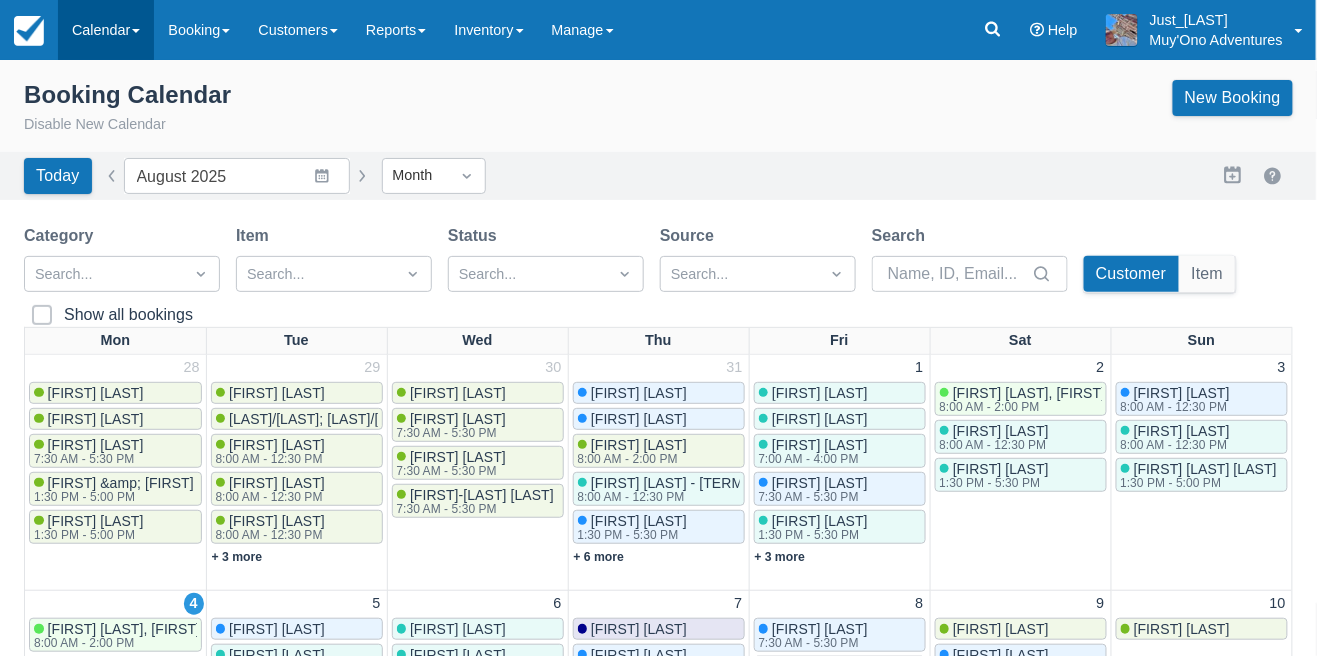 click on "Calendar" at bounding box center (106, 30) 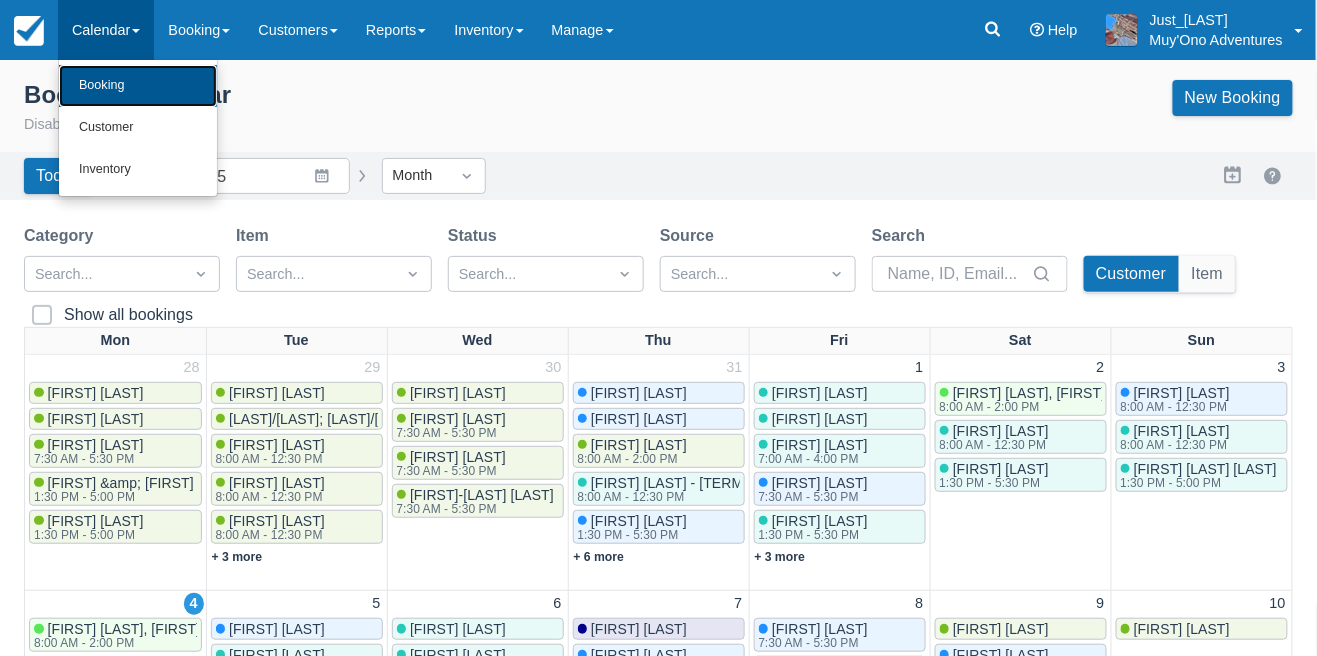 click on "Booking" at bounding box center [138, 86] 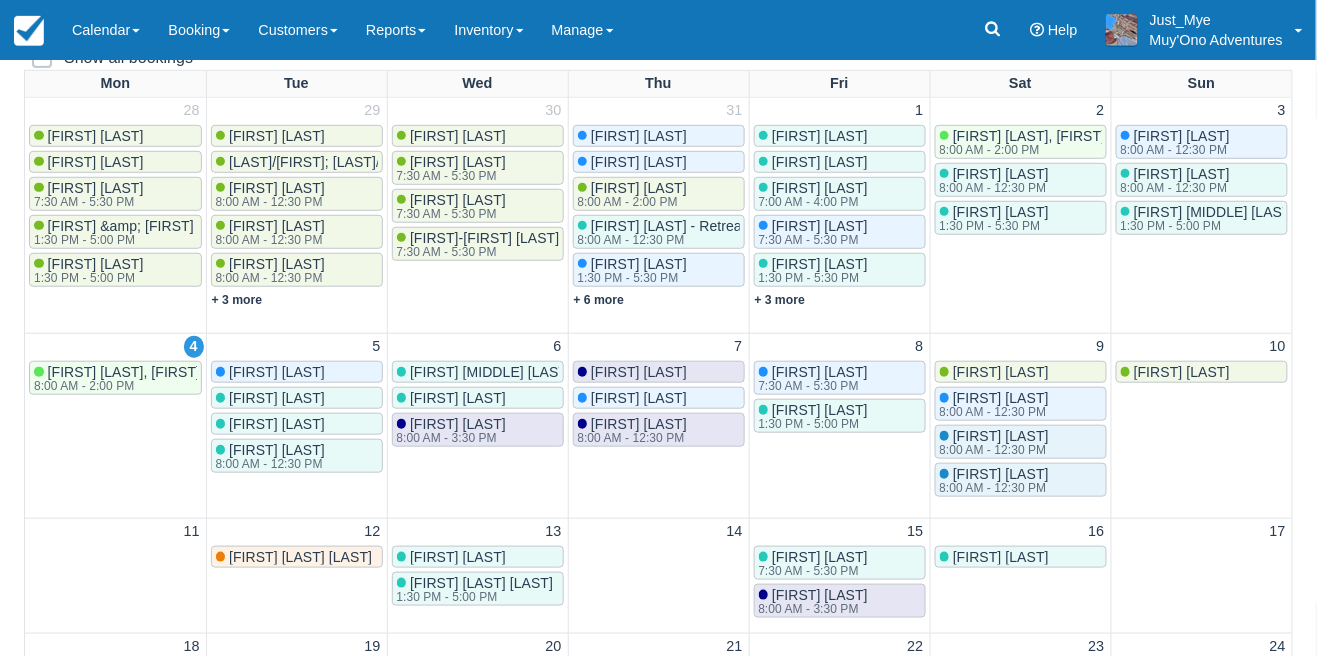 scroll, scrollTop: 265, scrollLeft: 0, axis: vertical 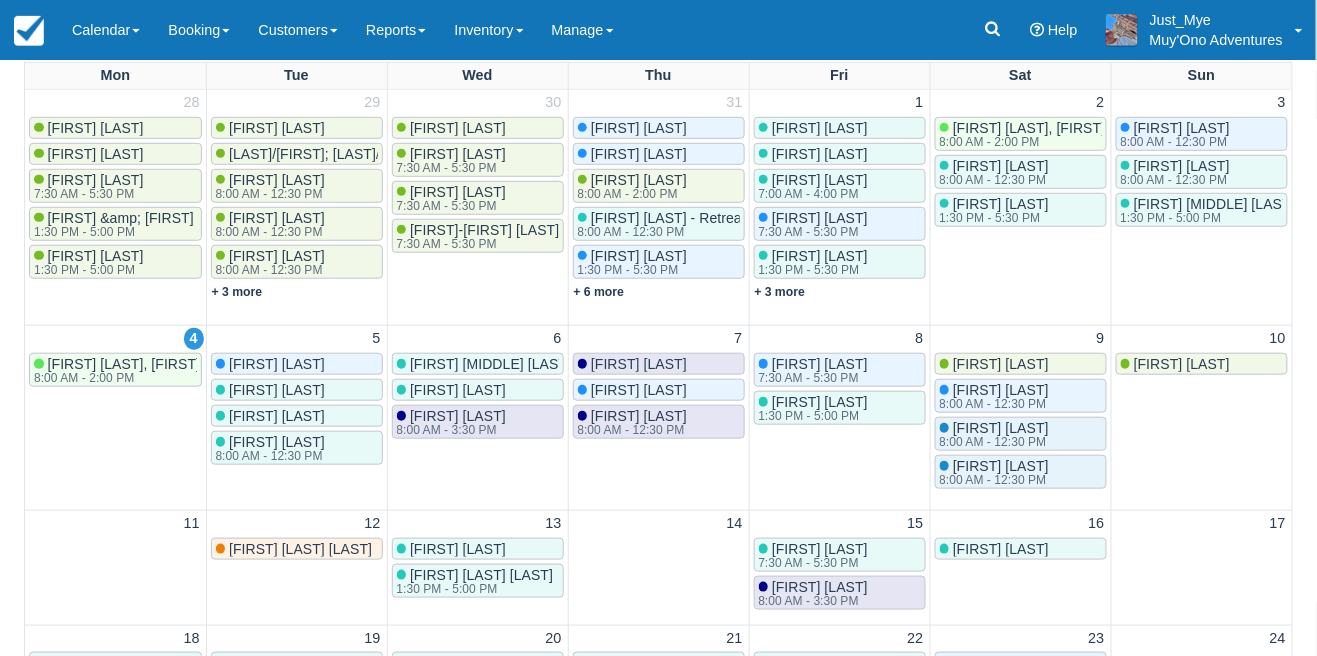 click on "5" at bounding box center [297, 339] 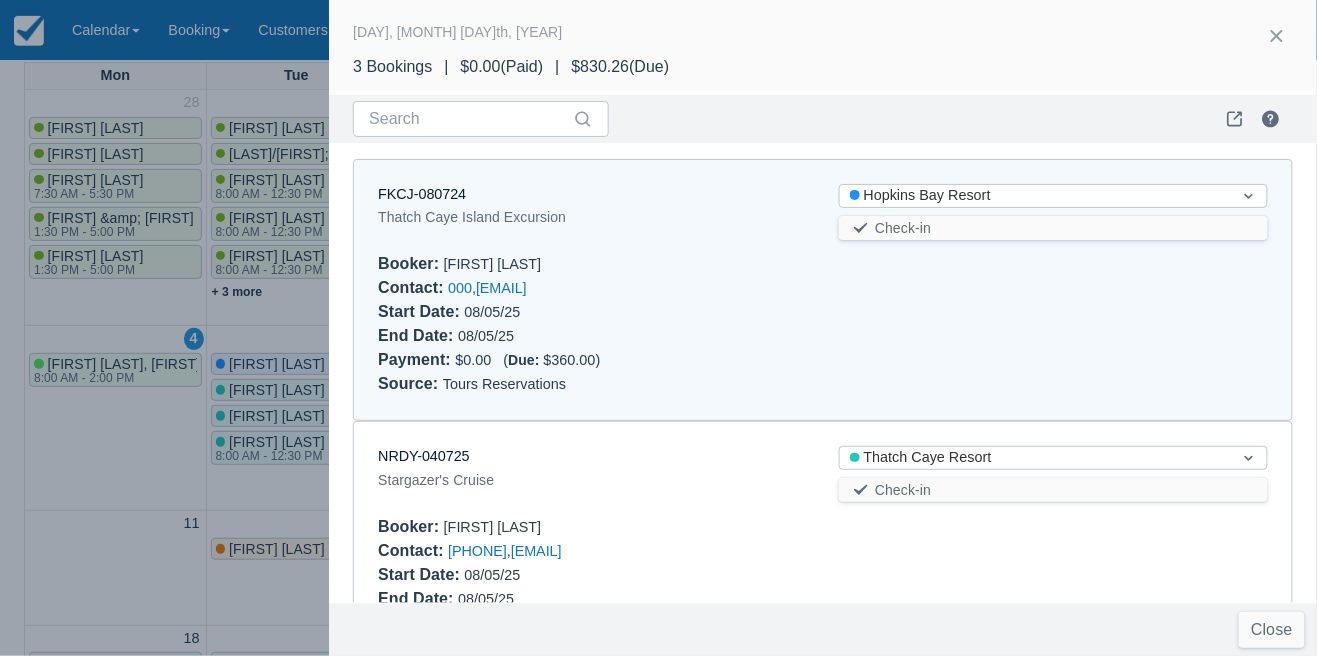 scroll, scrollTop: 16, scrollLeft: 0, axis: vertical 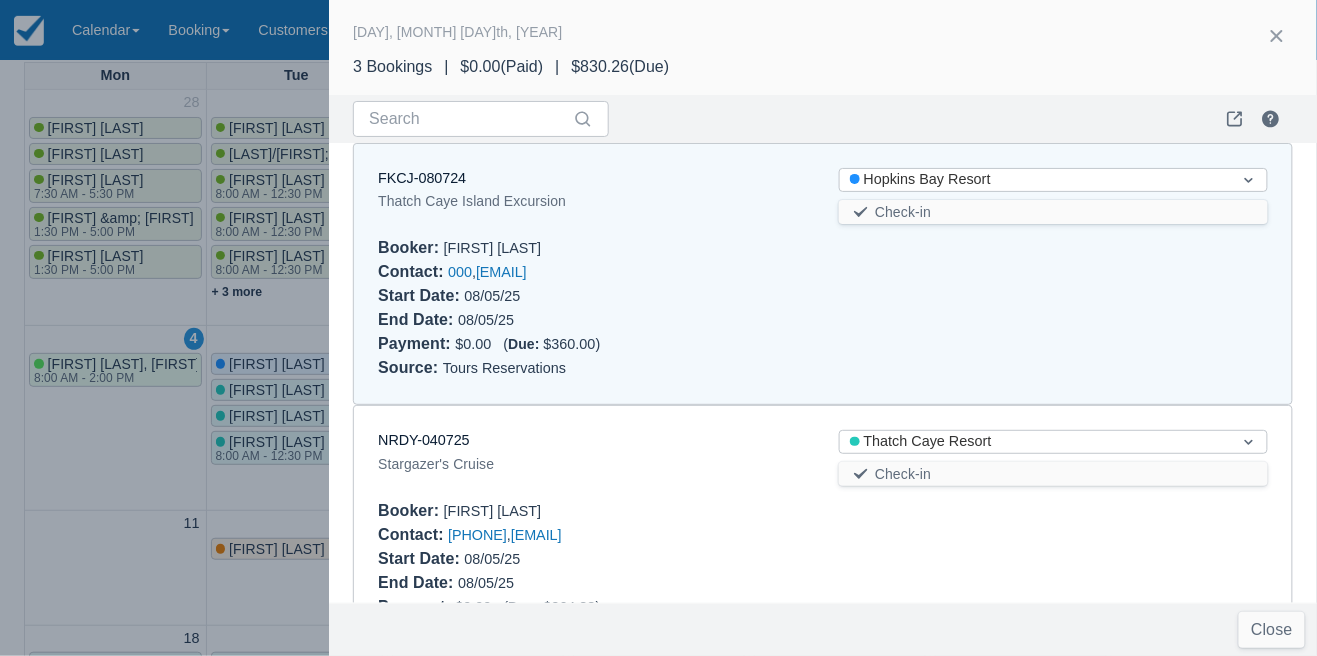 click at bounding box center [658, 328] 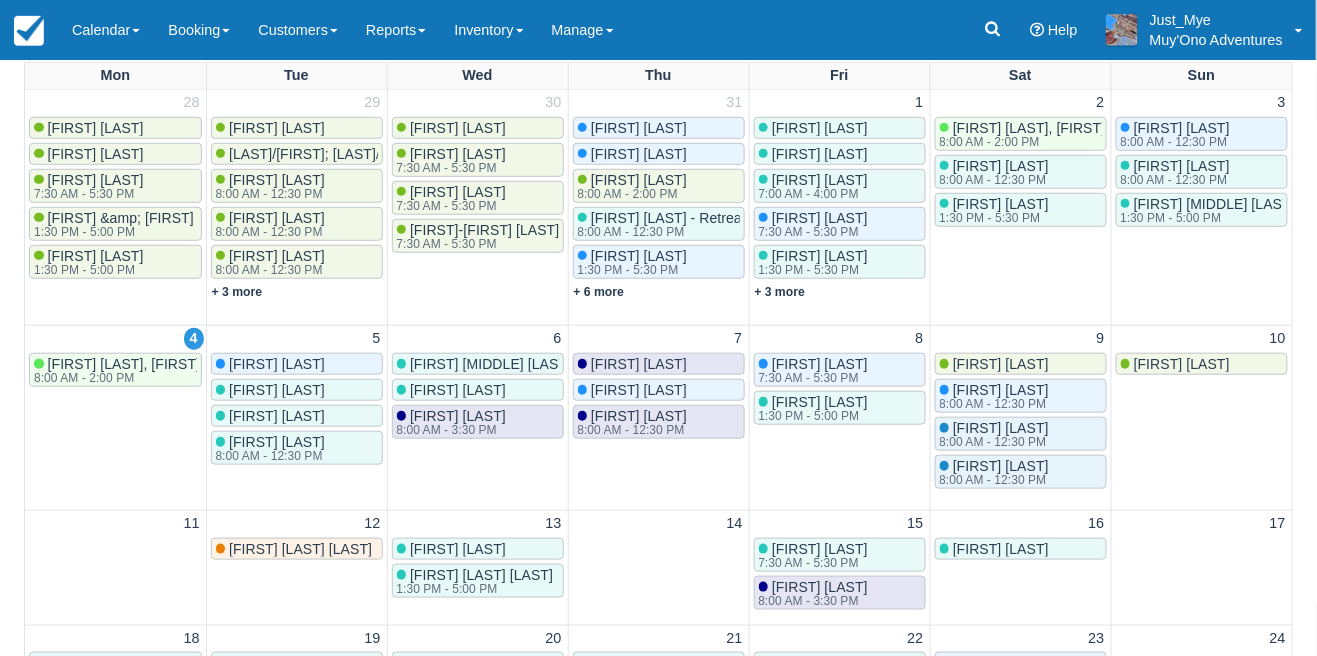 scroll, scrollTop: 0, scrollLeft: 0, axis: both 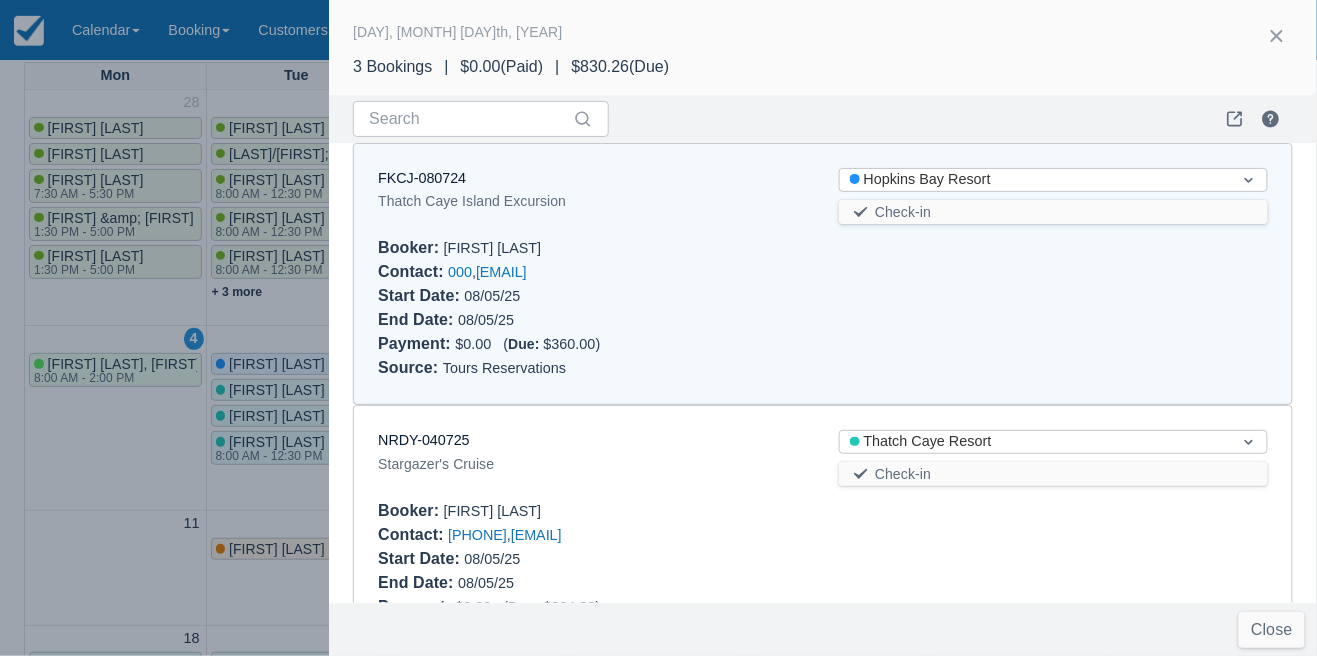 click on "Stargazer's Cruise" at bounding box center [592, 464] 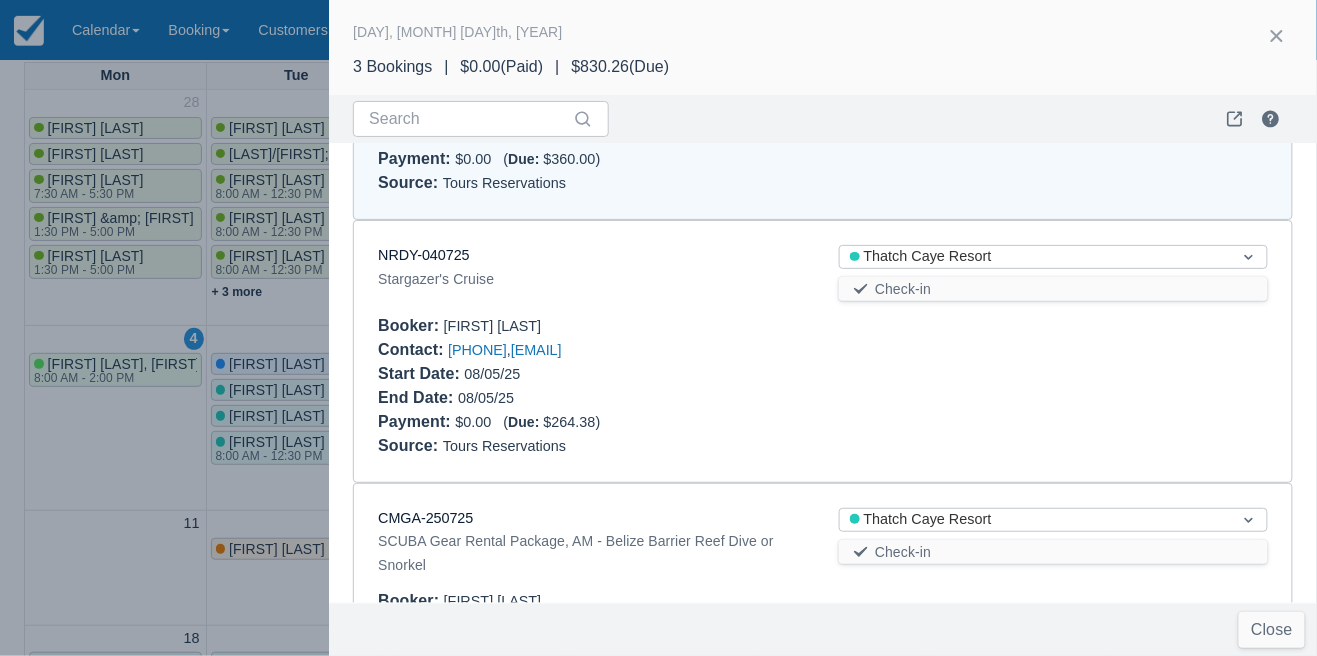 scroll, scrollTop: 372, scrollLeft: 0, axis: vertical 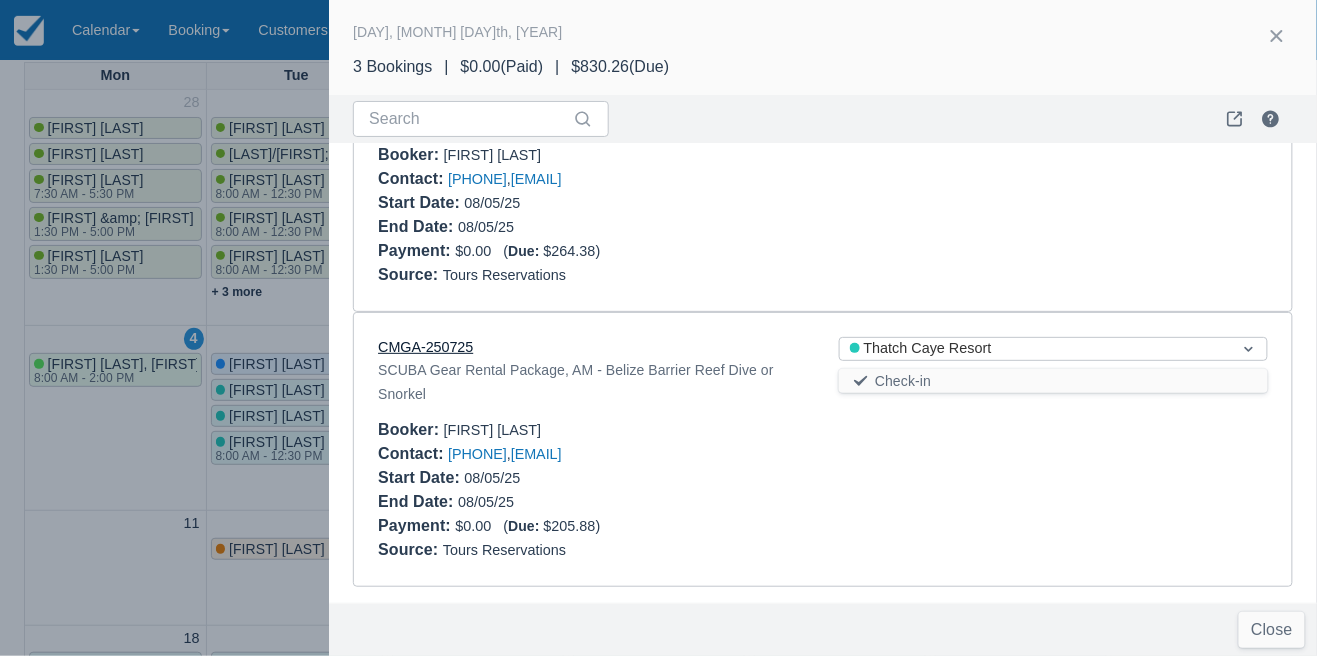 click on "CMGA-250725" at bounding box center [425, 347] 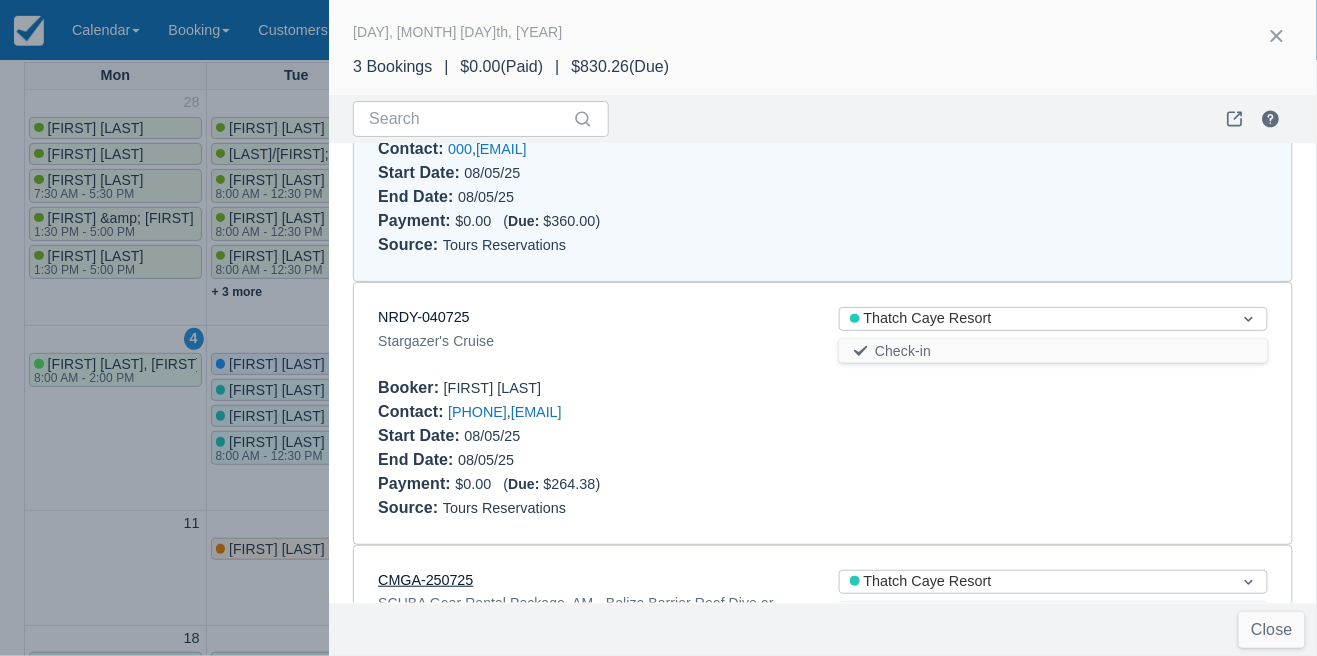 scroll, scrollTop: 136, scrollLeft: 0, axis: vertical 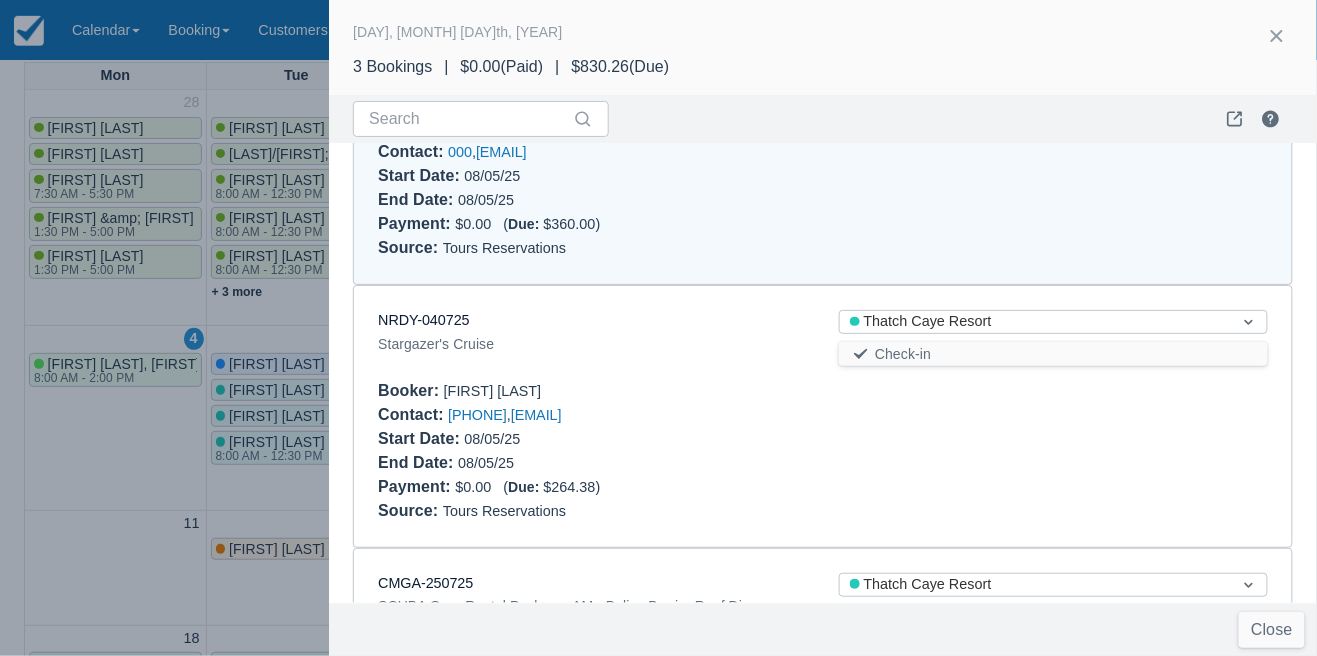 click on "Payment :   $0.00 ( Due:   $360.00 )" at bounding box center (823, 224) 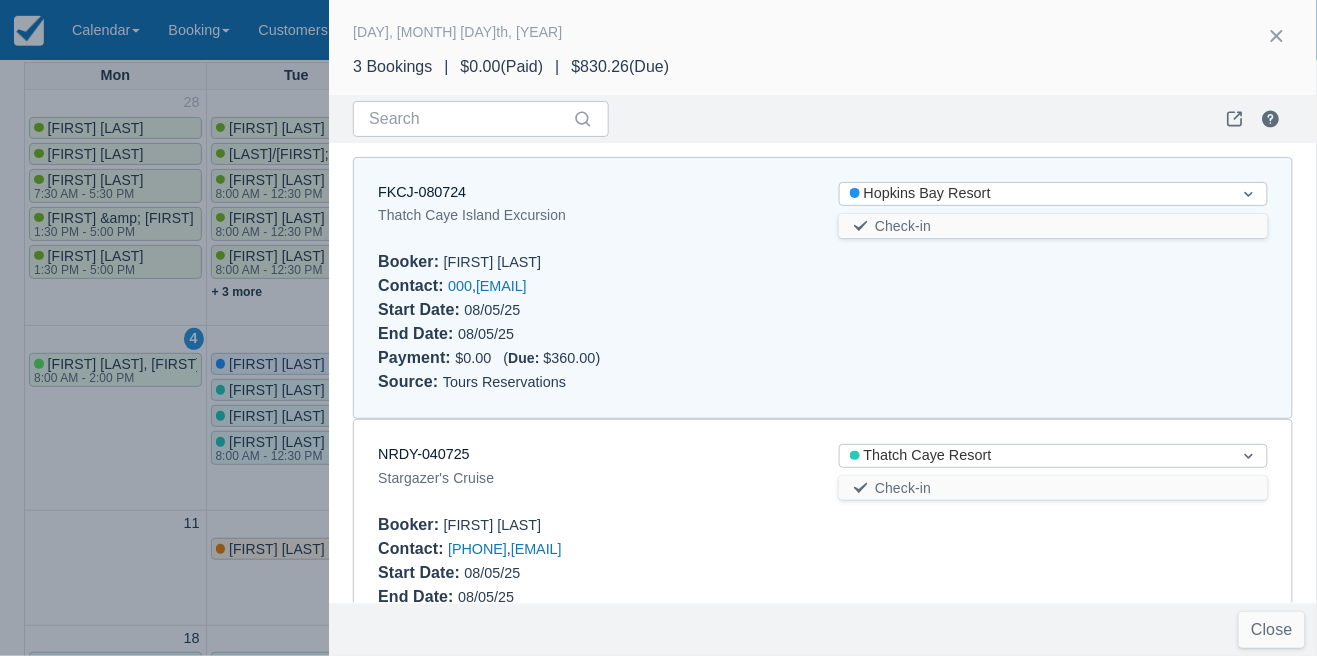 scroll, scrollTop: 0, scrollLeft: 0, axis: both 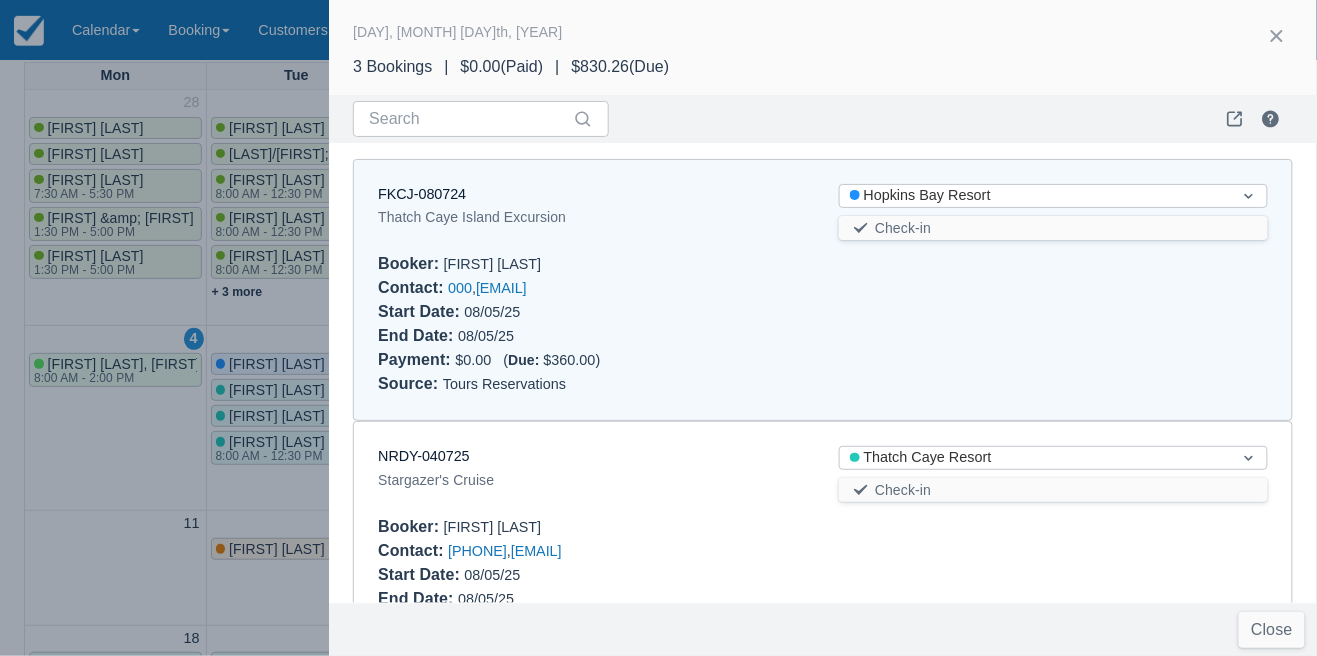 click on "Thatch Caye Island Excursion" at bounding box center (592, 217) 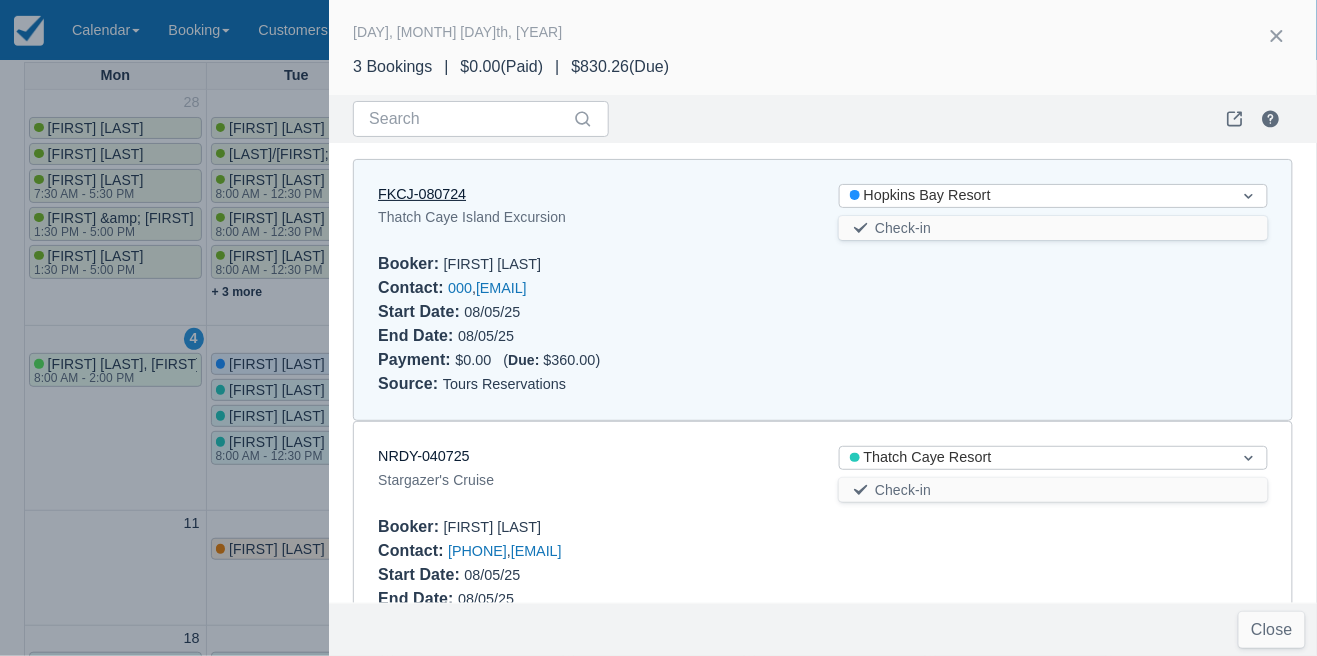click on "FKCJ-080724" at bounding box center [422, 194] 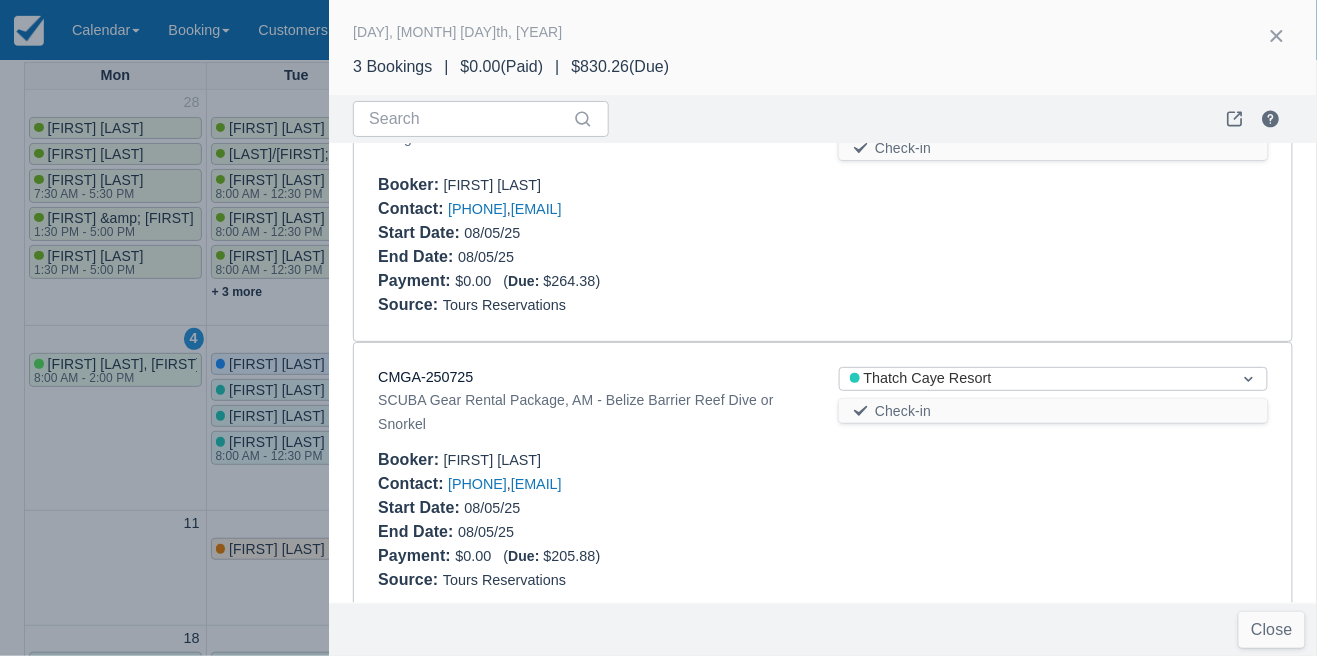 scroll, scrollTop: 372, scrollLeft: 0, axis: vertical 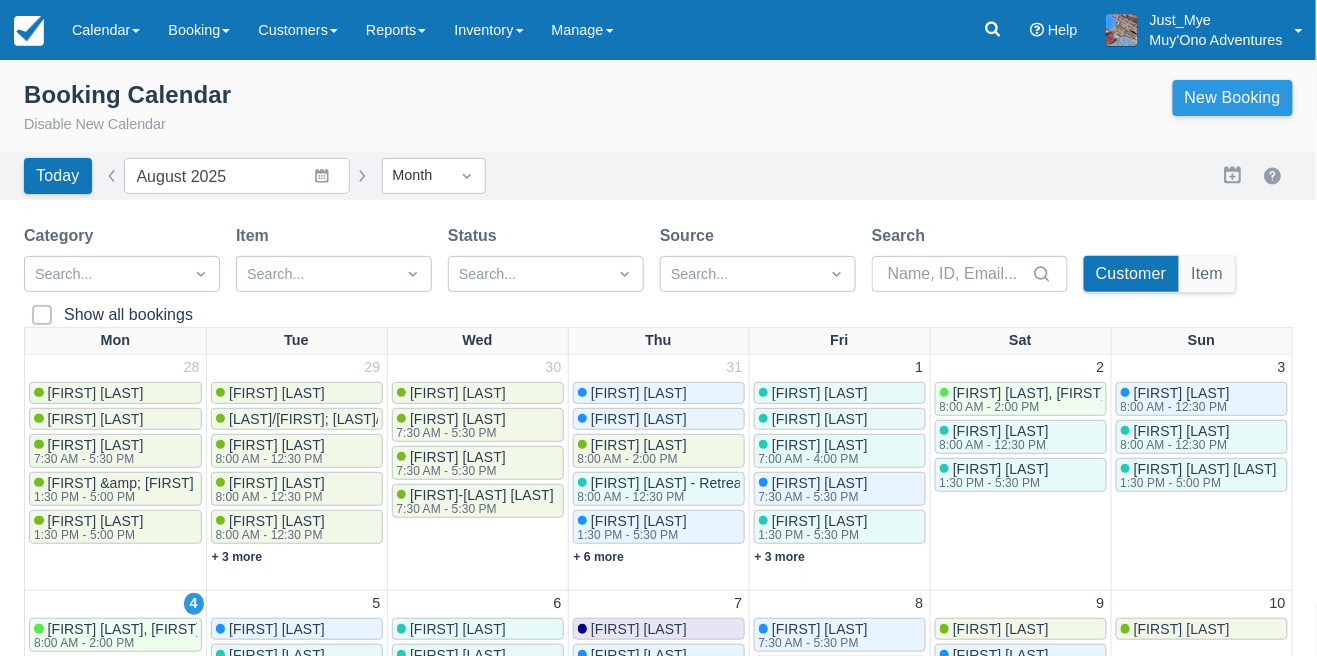 click on "New Booking" at bounding box center [1233, 98] 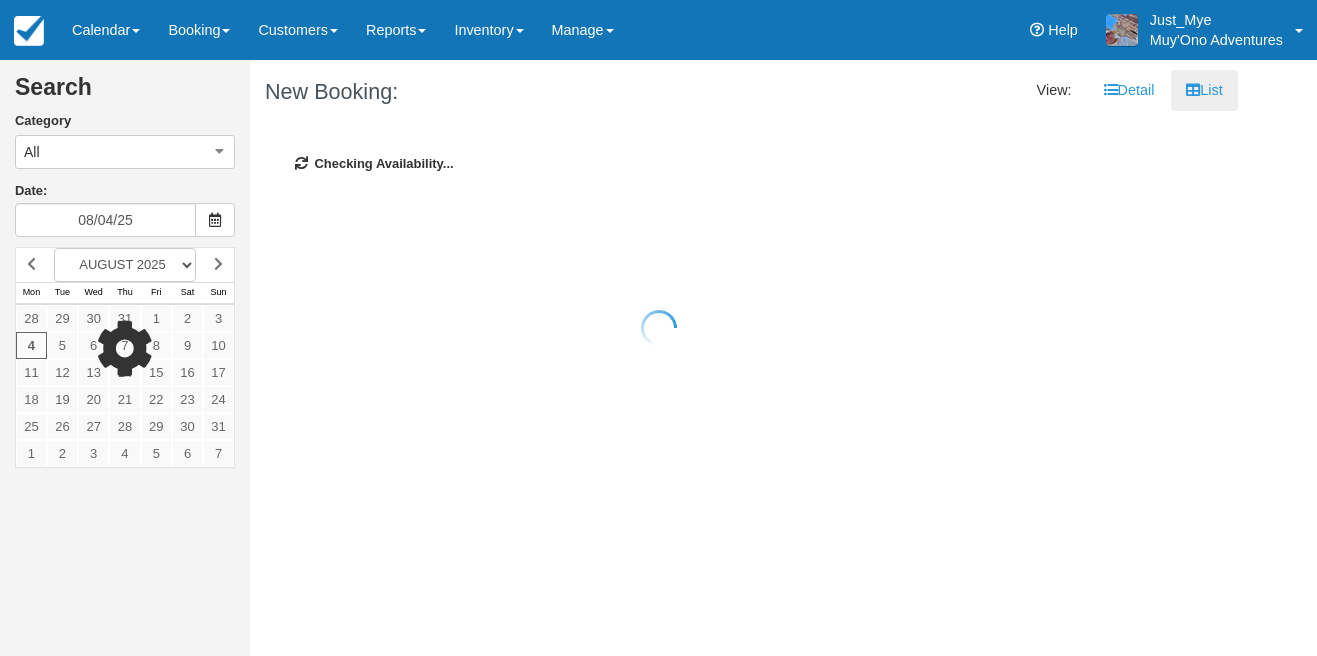 scroll, scrollTop: 0, scrollLeft: 0, axis: both 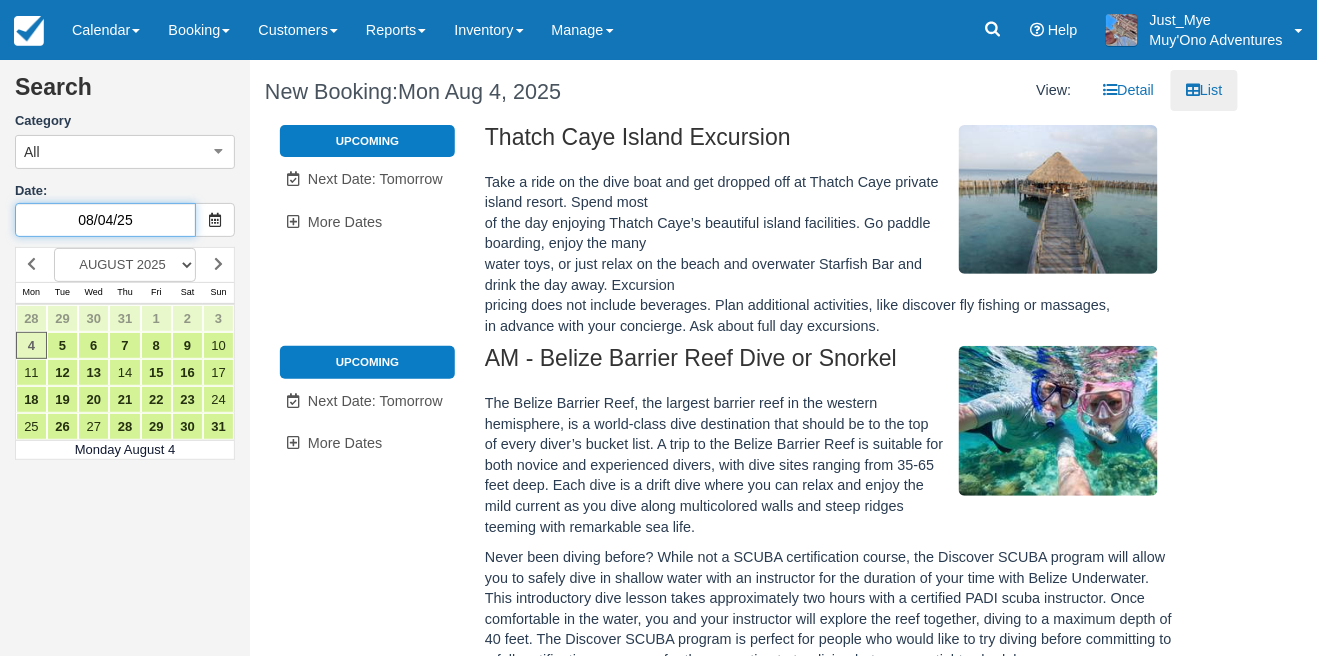 click on "08/04/25" at bounding box center [105, 220] 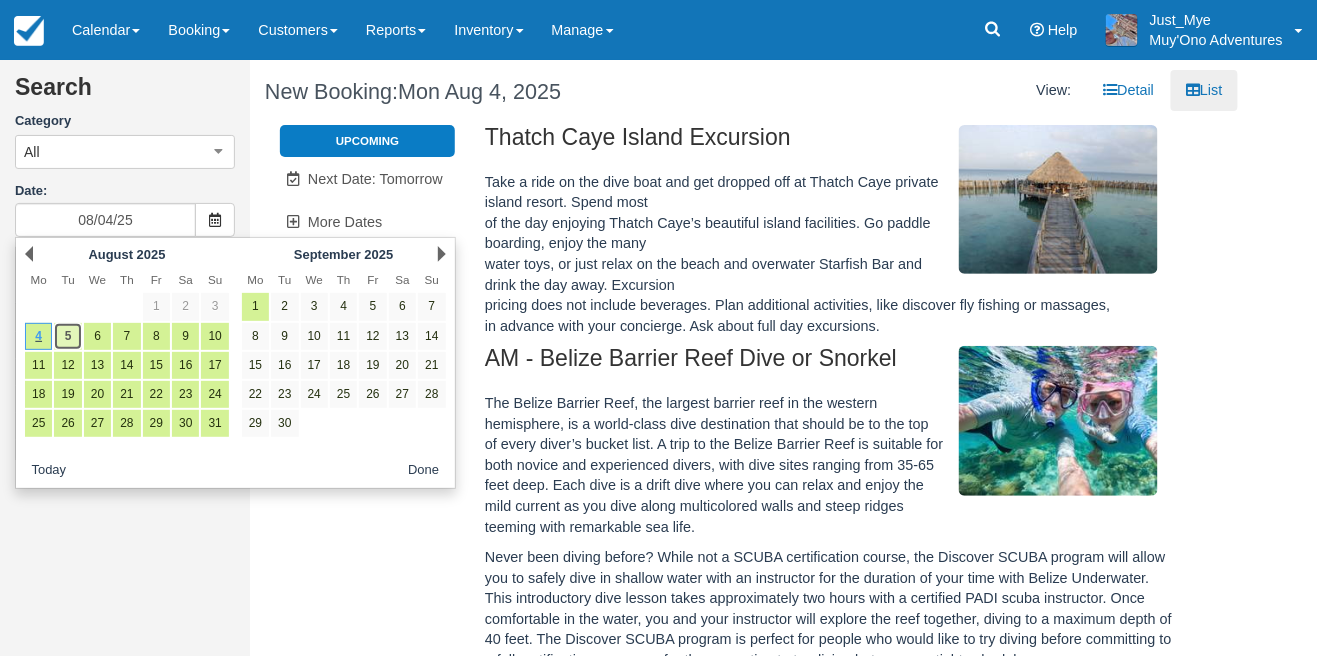 click on "5" at bounding box center (67, 336) 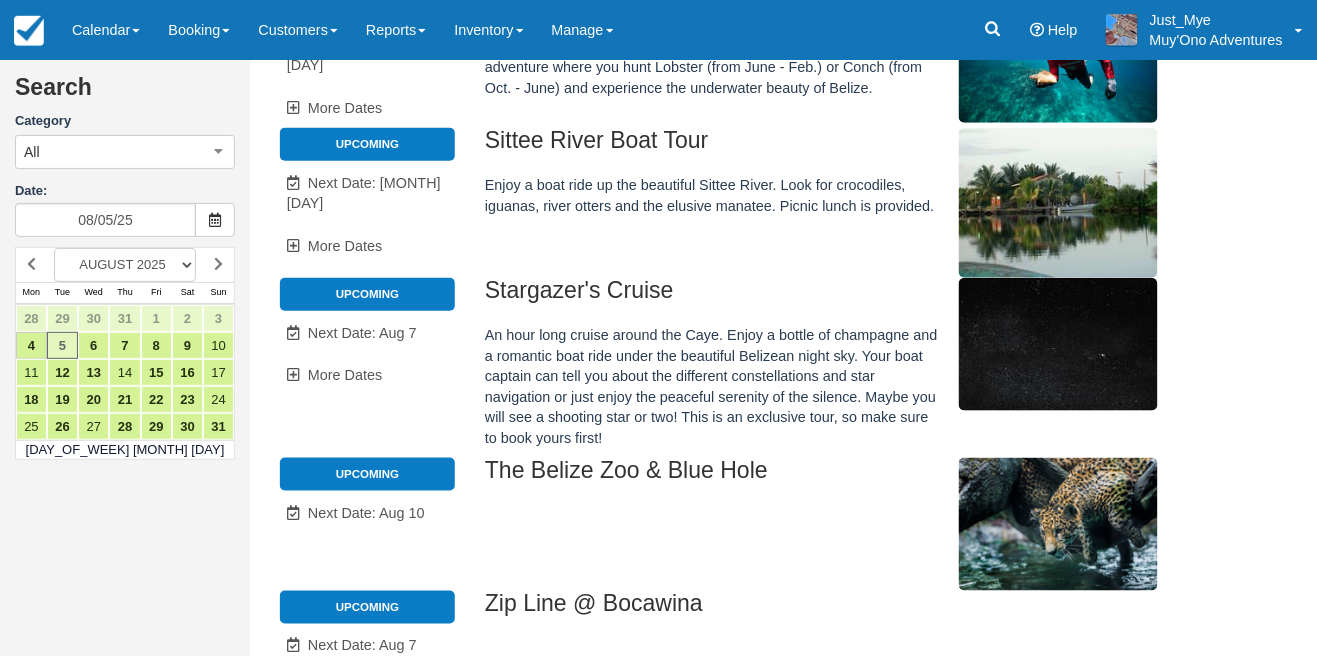 scroll, scrollTop: 0, scrollLeft: 0, axis: both 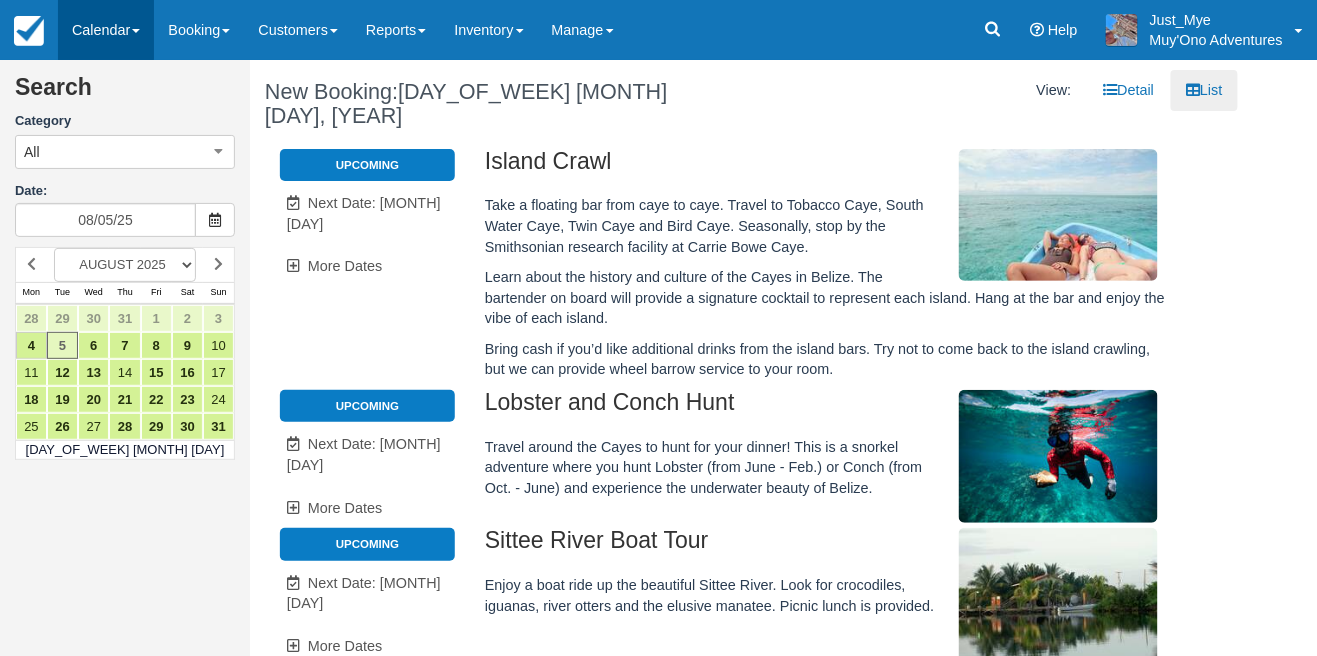 click on "Calendar" at bounding box center (106, 30) 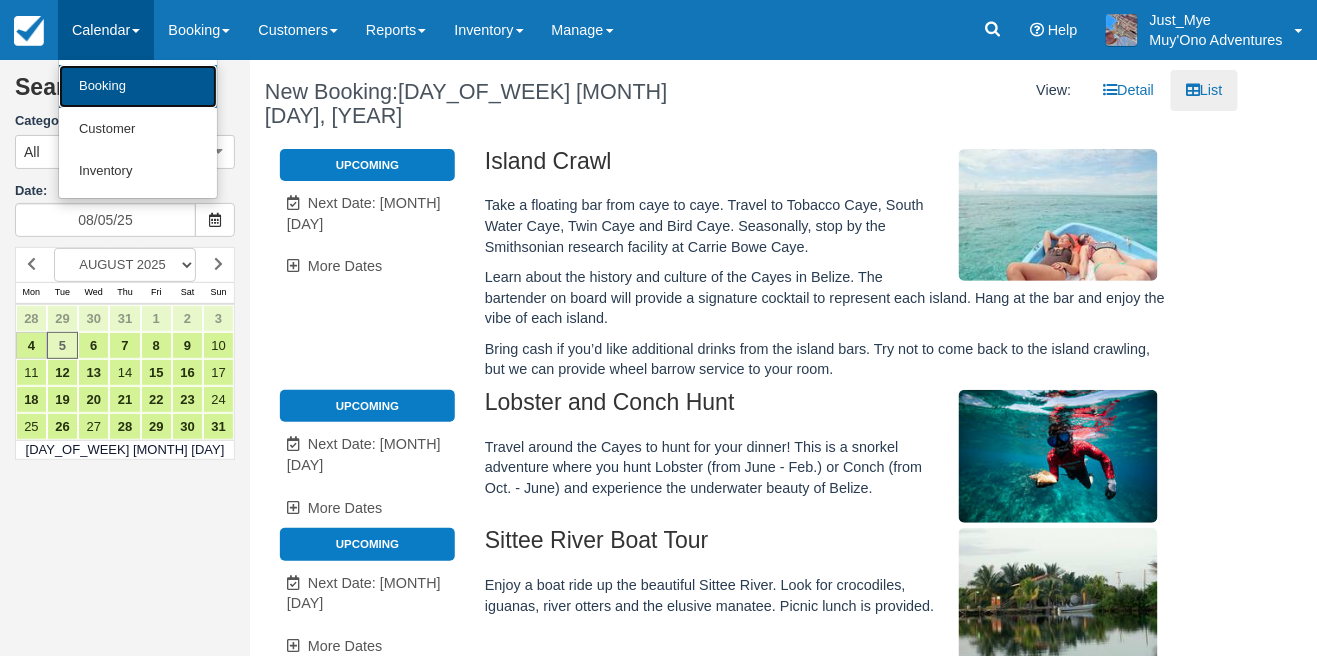 click on "Booking" at bounding box center [138, 86] 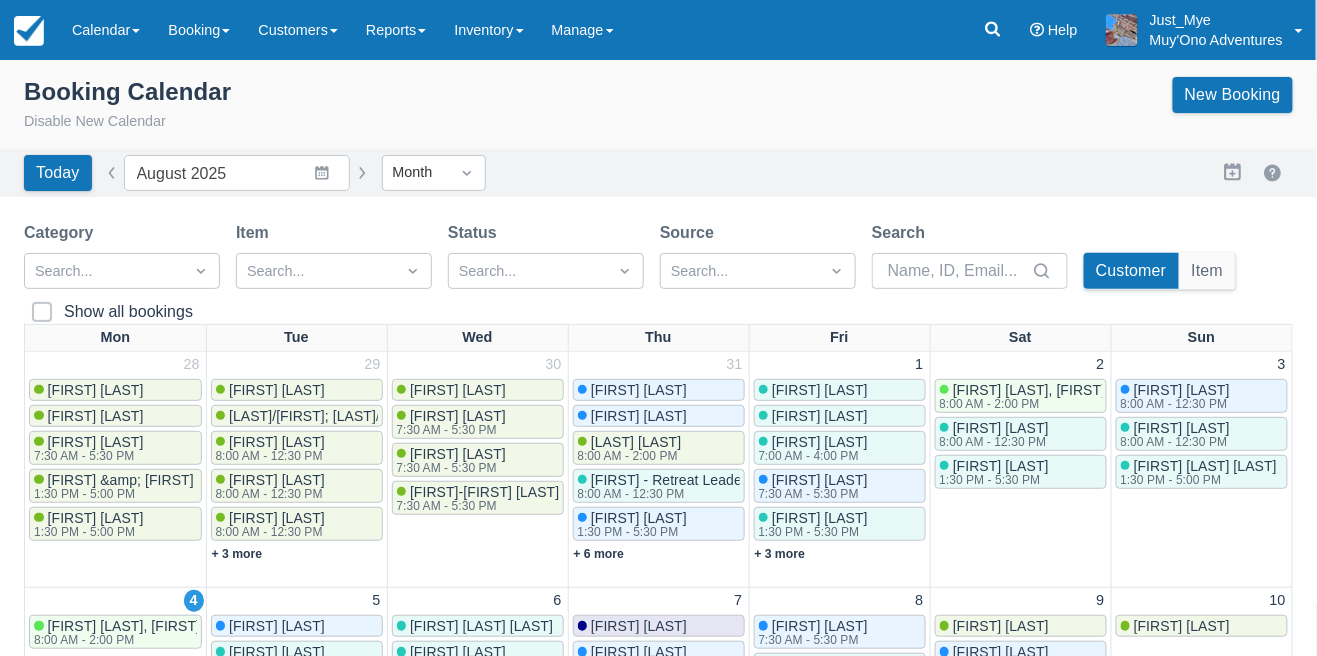 scroll, scrollTop: 0, scrollLeft: 0, axis: both 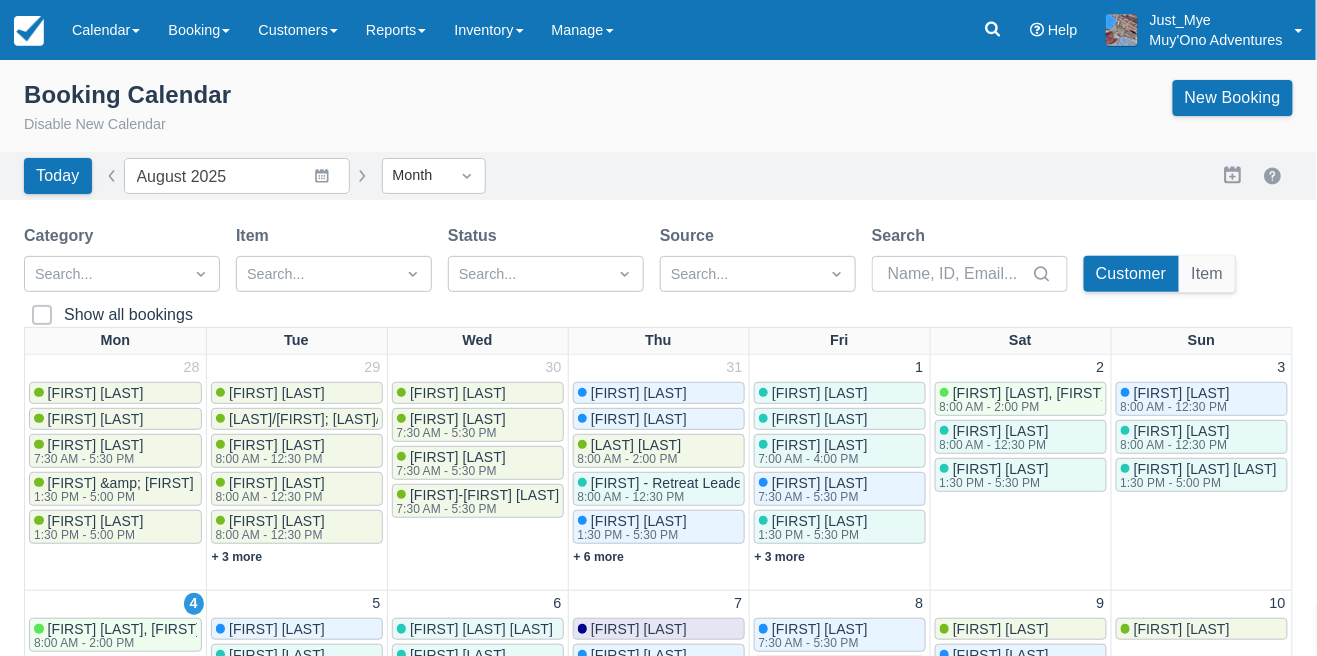 click on "New Booking" at bounding box center [1233, 108] 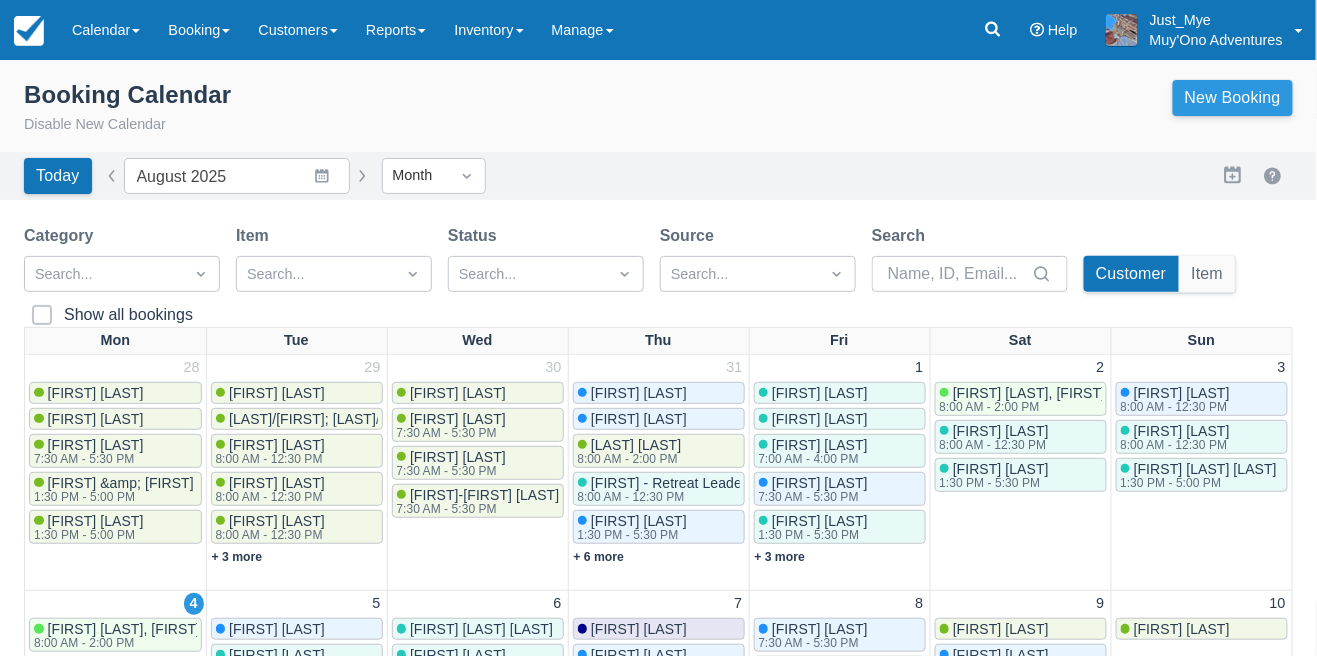 click on "New Booking" at bounding box center (1233, 98) 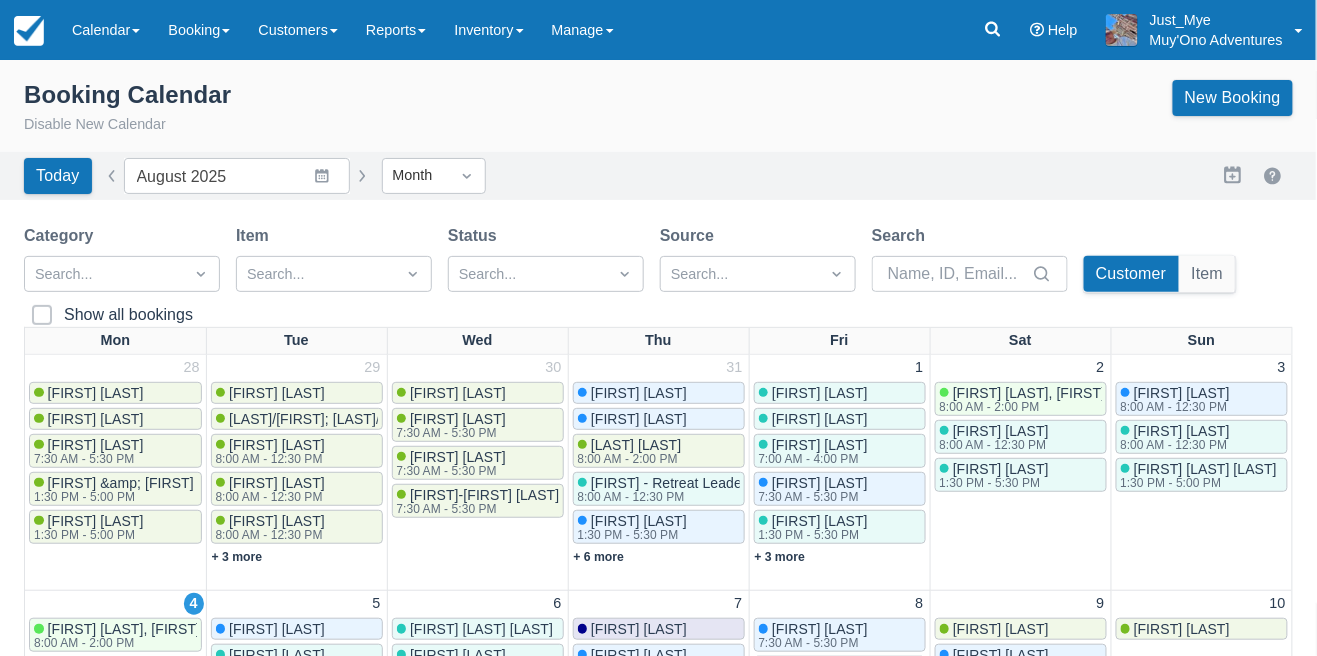 click on "Booking Calendar Disable New Calendar New Booking" at bounding box center [658, 112] 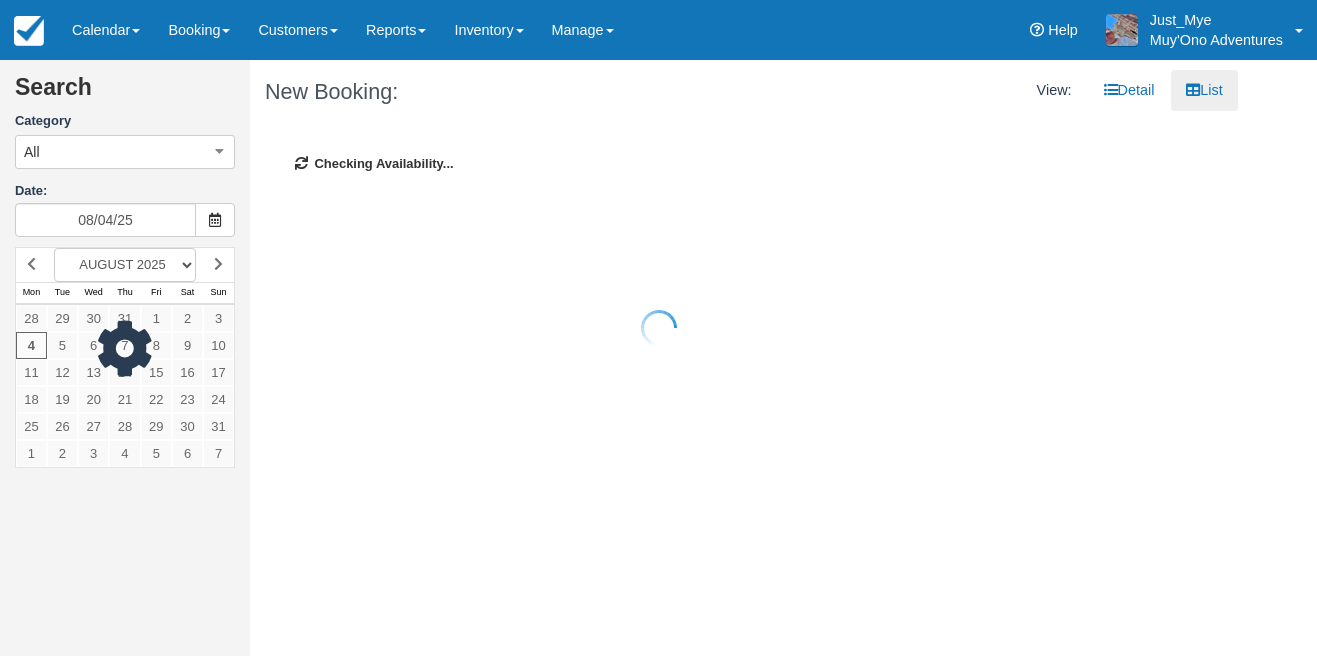 scroll, scrollTop: 0, scrollLeft: 0, axis: both 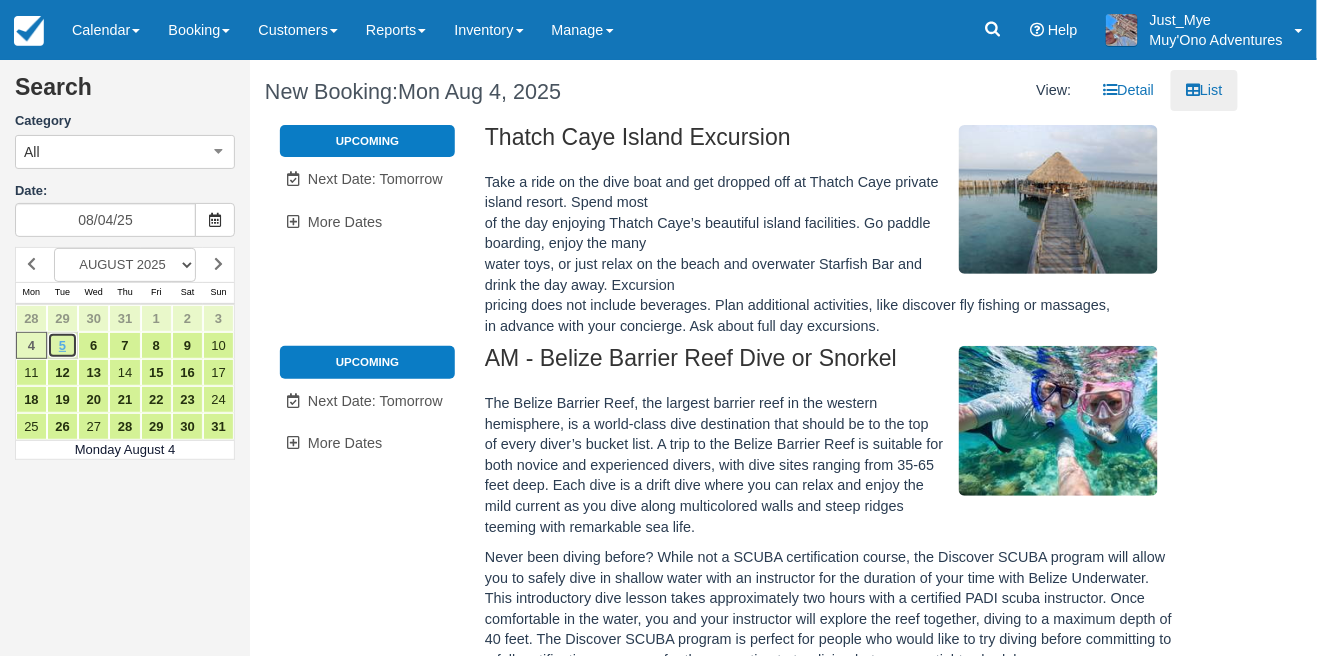 click on "5" at bounding box center [62, 345] 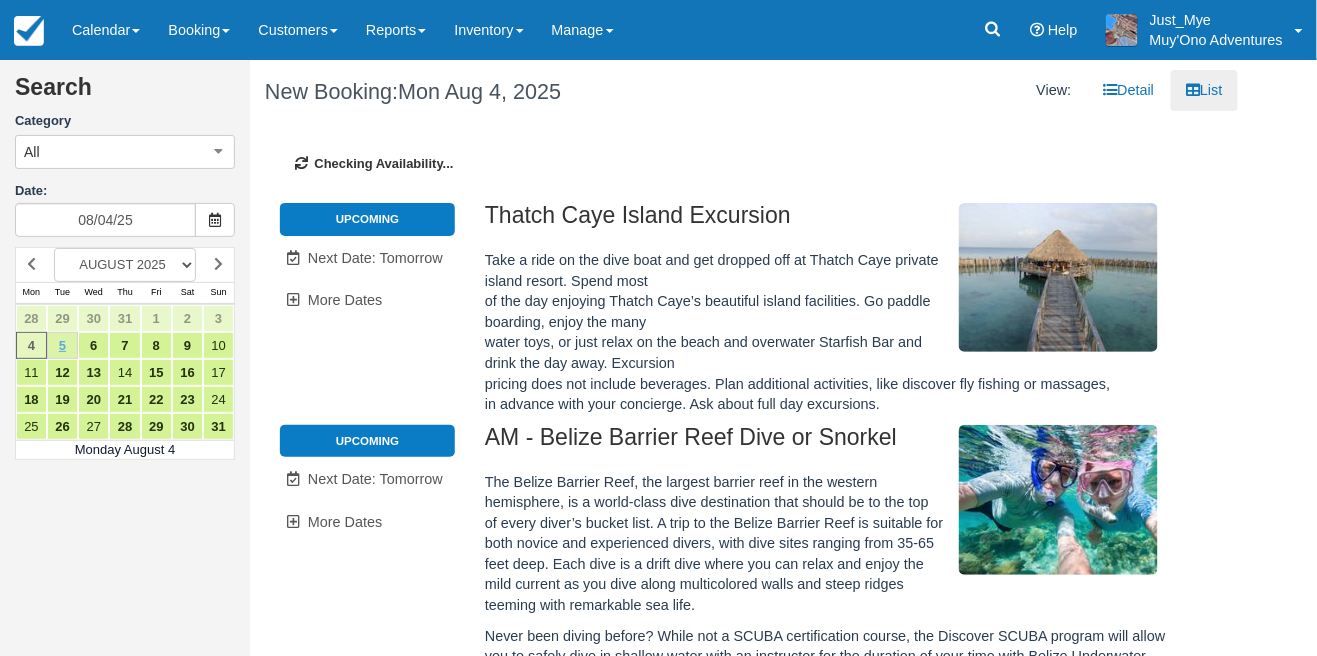 type on "08/05/25" 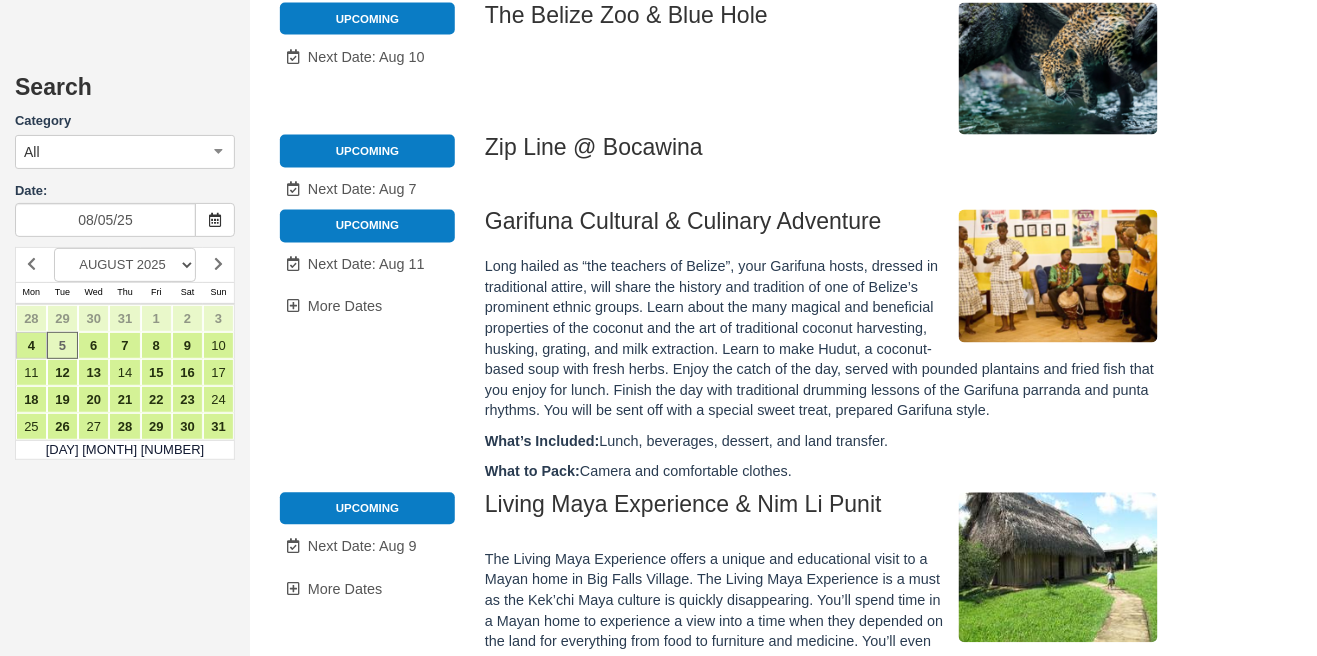 scroll, scrollTop: 0, scrollLeft: 0, axis: both 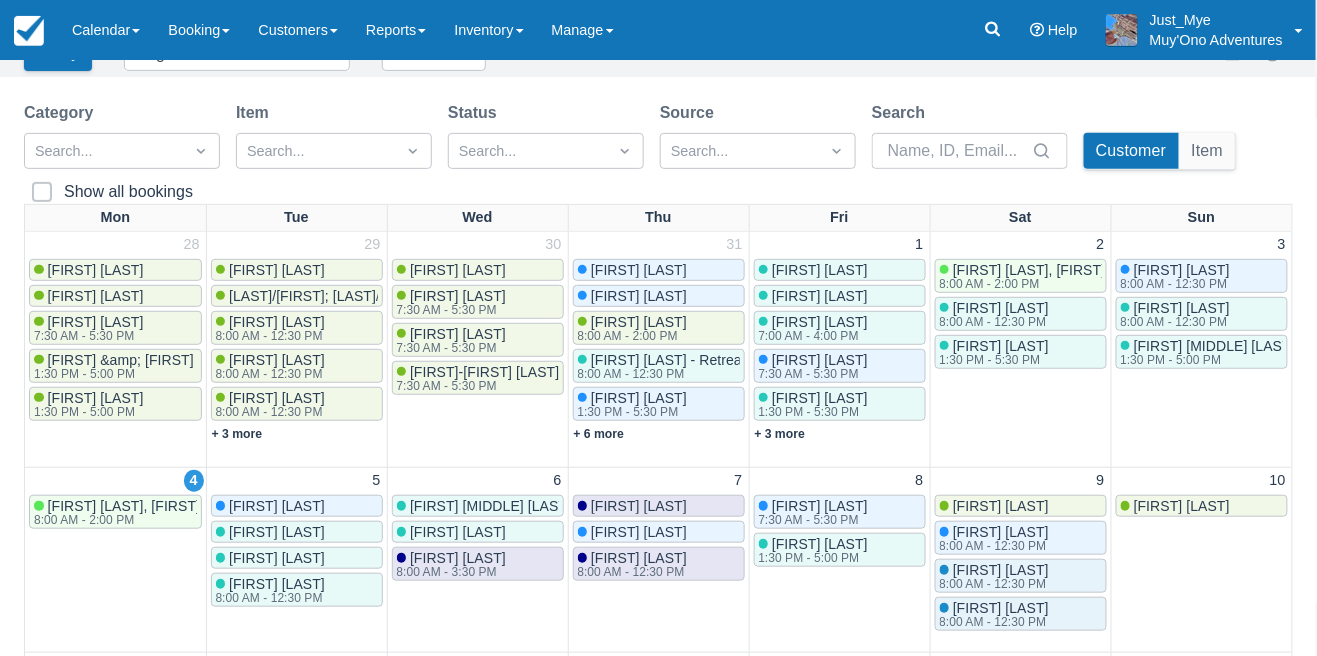 click on "5" at bounding box center [297, 481] 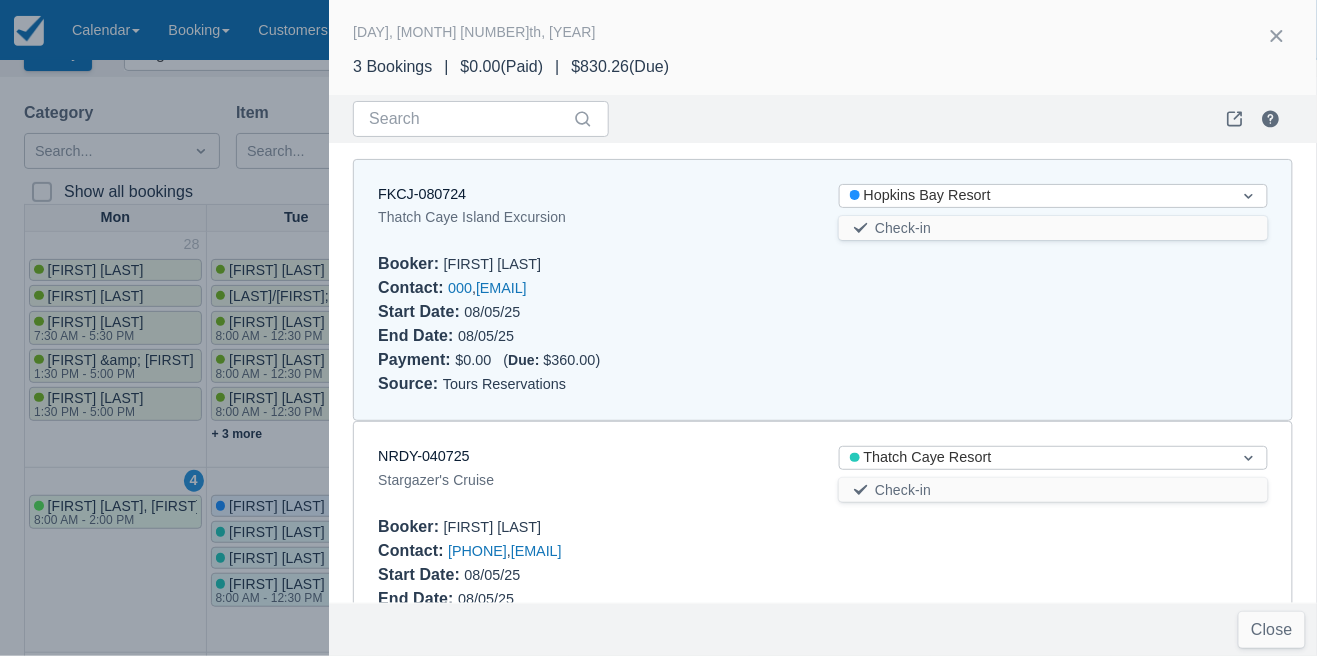 scroll, scrollTop: 16, scrollLeft: 0, axis: vertical 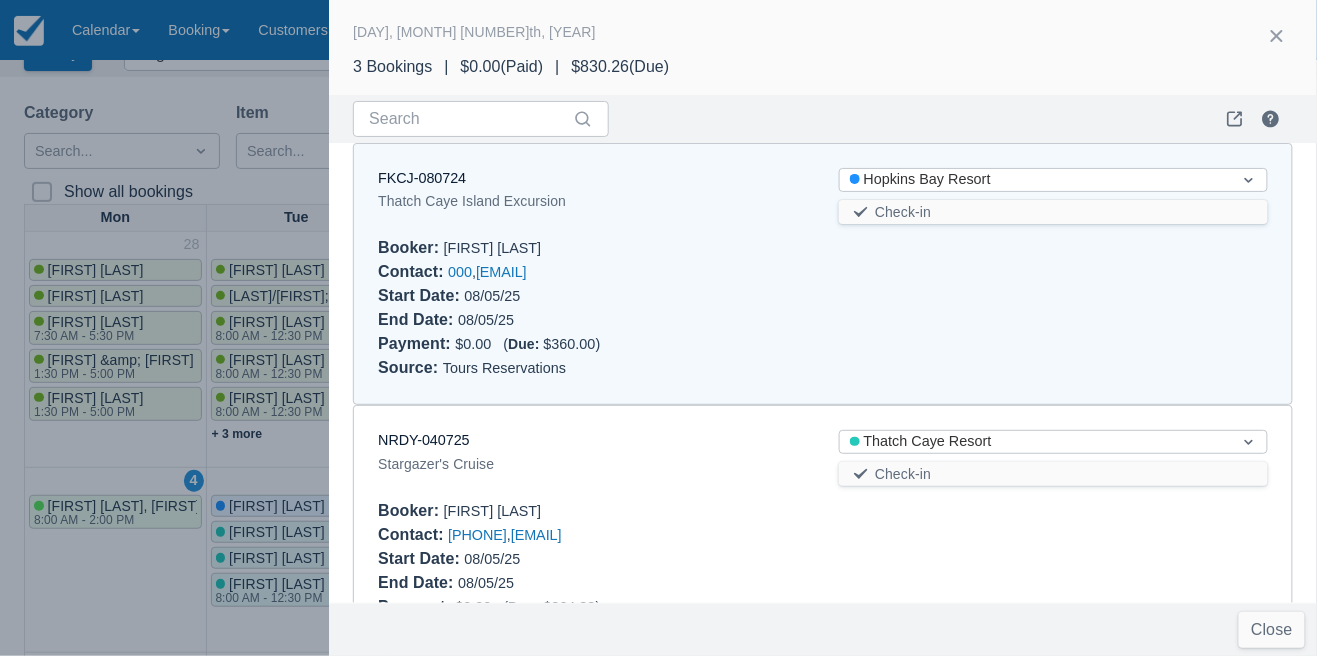 click on "Thatch Caye Island Excursion" at bounding box center [592, 201] 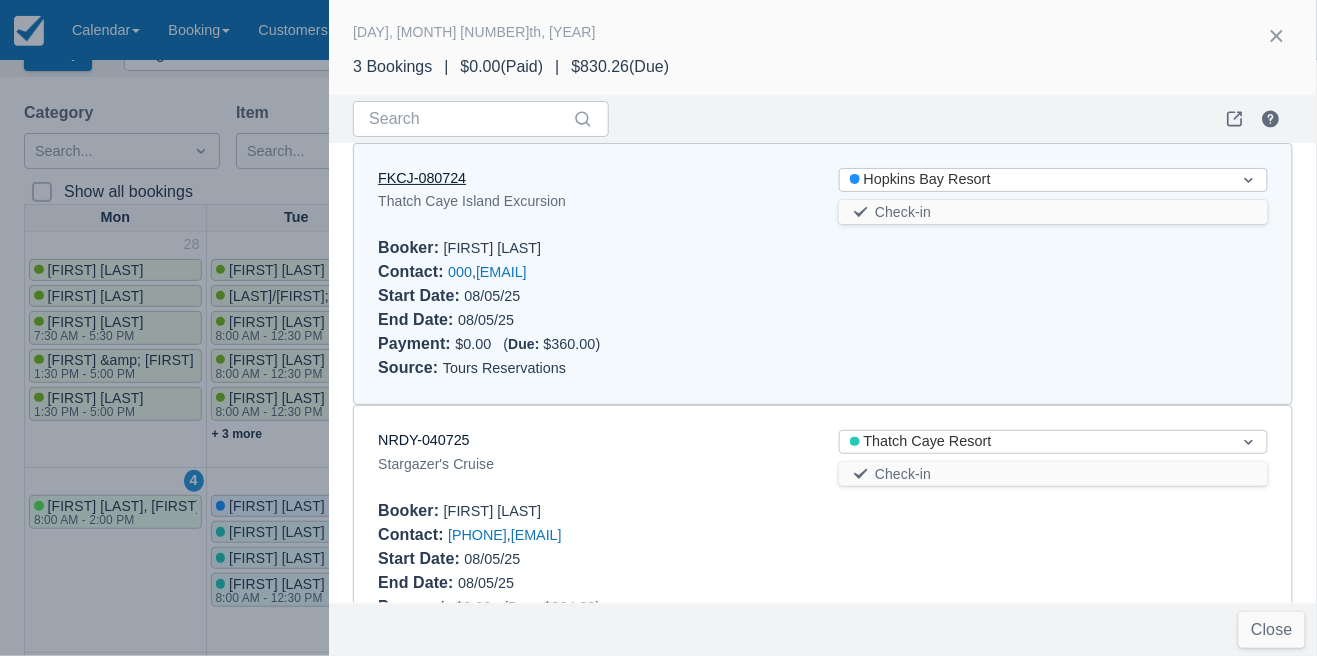 click on "FKCJ-080724" at bounding box center [422, 178] 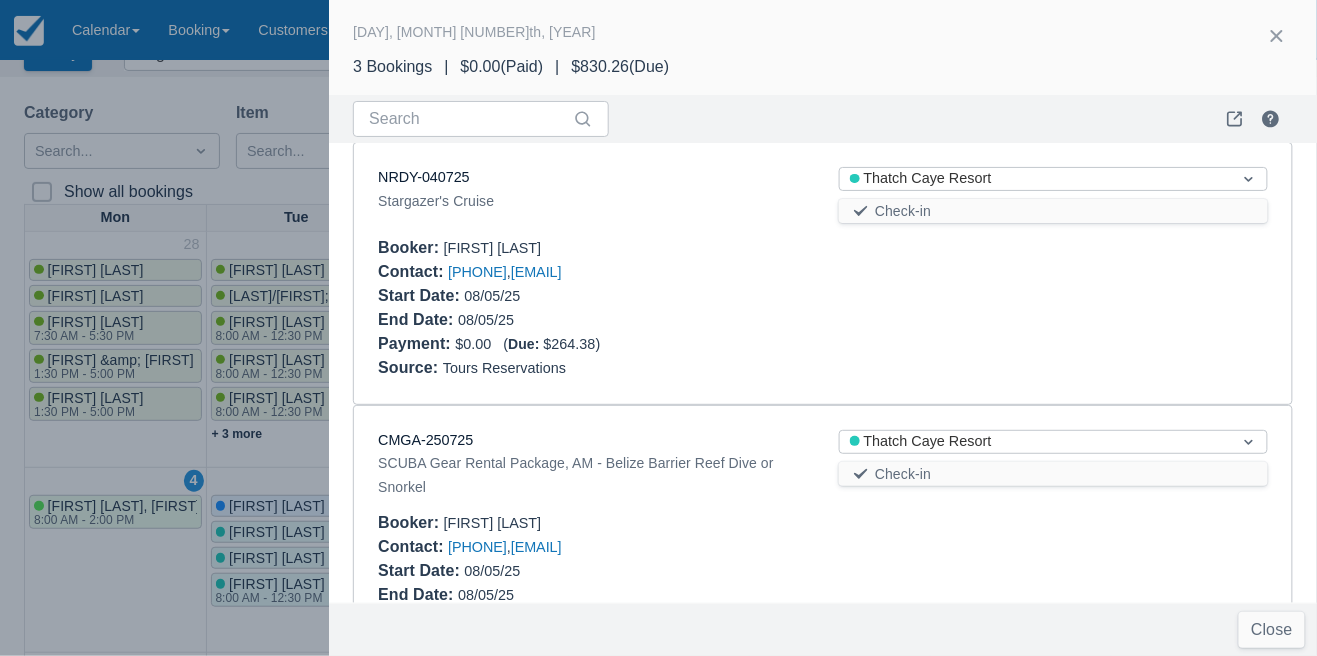 scroll, scrollTop: 0, scrollLeft: 0, axis: both 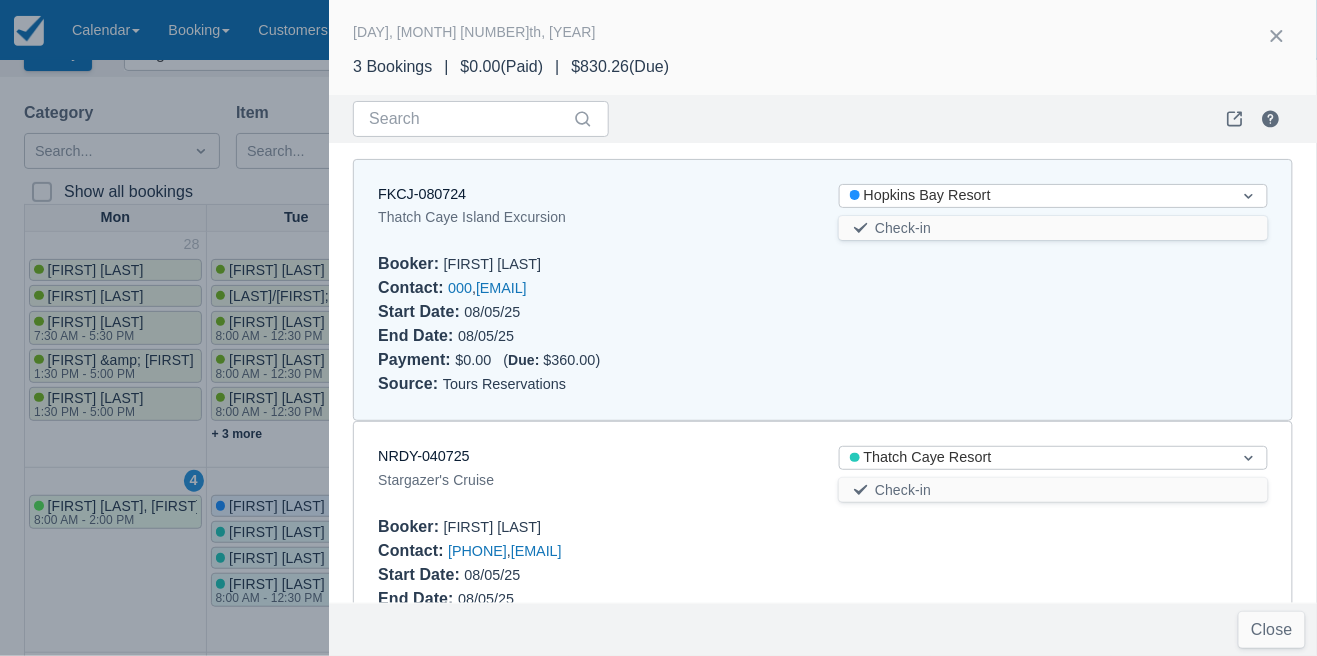click at bounding box center [658, 328] 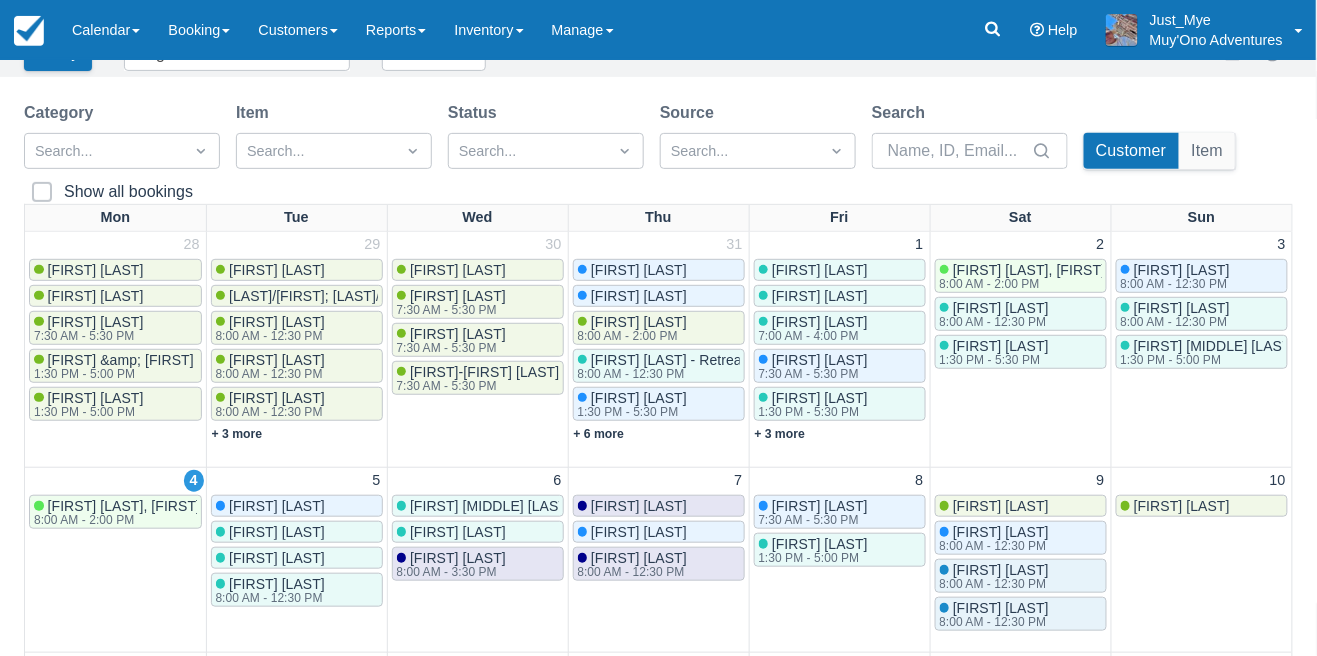 scroll, scrollTop: 0, scrollLeft: 0, axis: both 